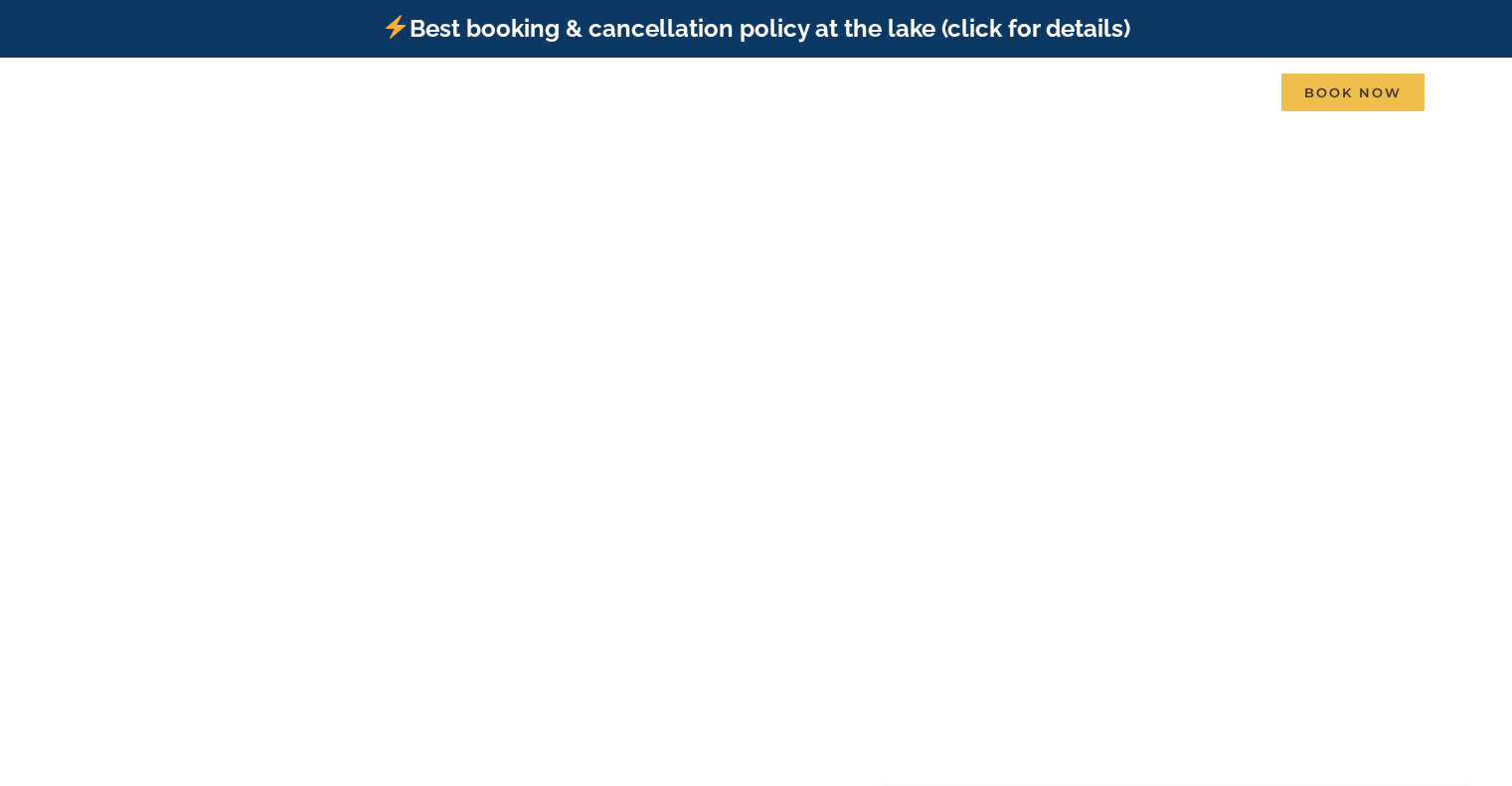 scroll, scrollTop: 0, scrollLeft: 0, axis: both 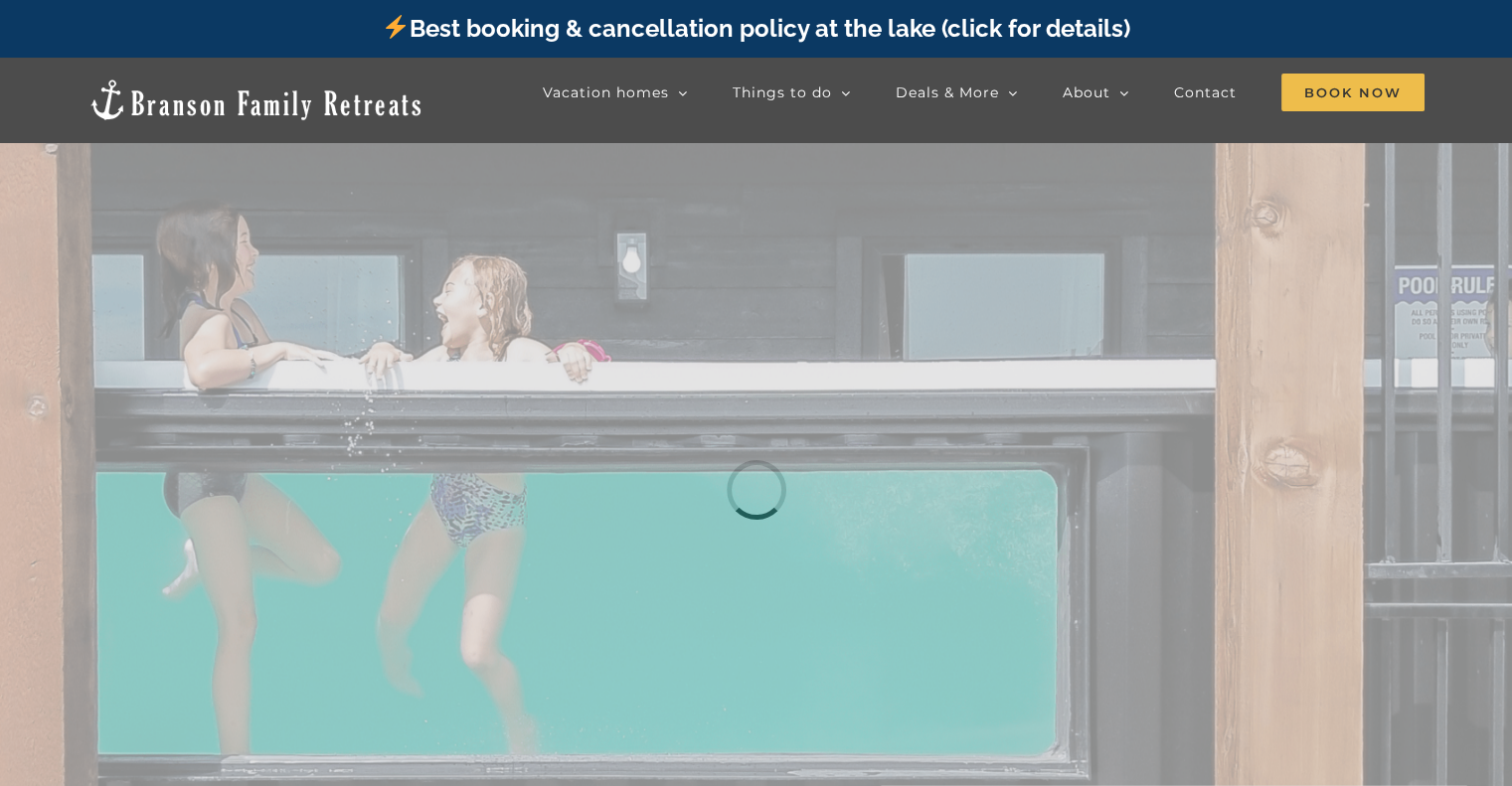 click on "BOOK
YOUR RETREAT" at bounding box center [0, 0] 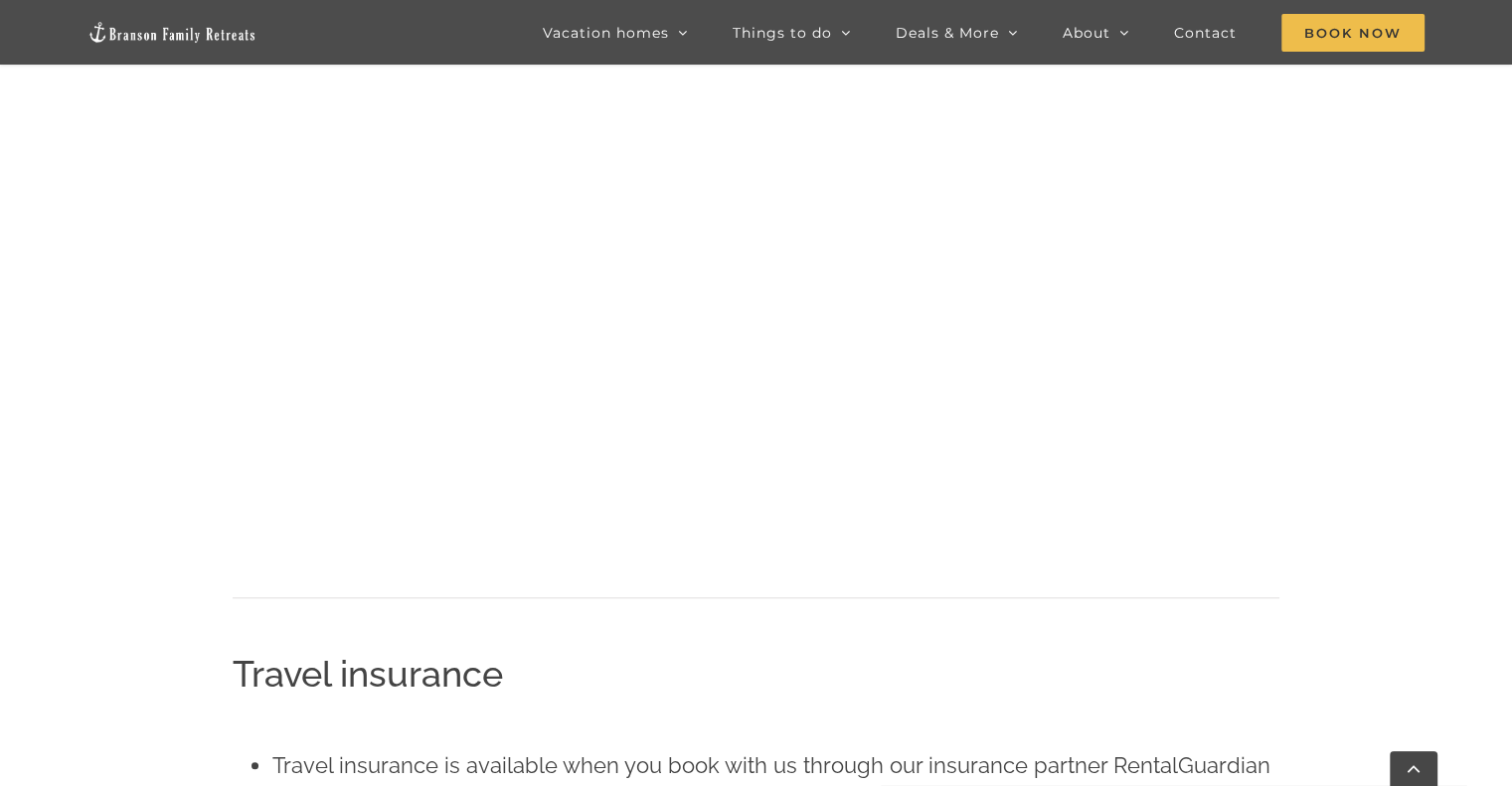 scroll, scrollTop: 985, scrollLeft: 0, axis: vertical 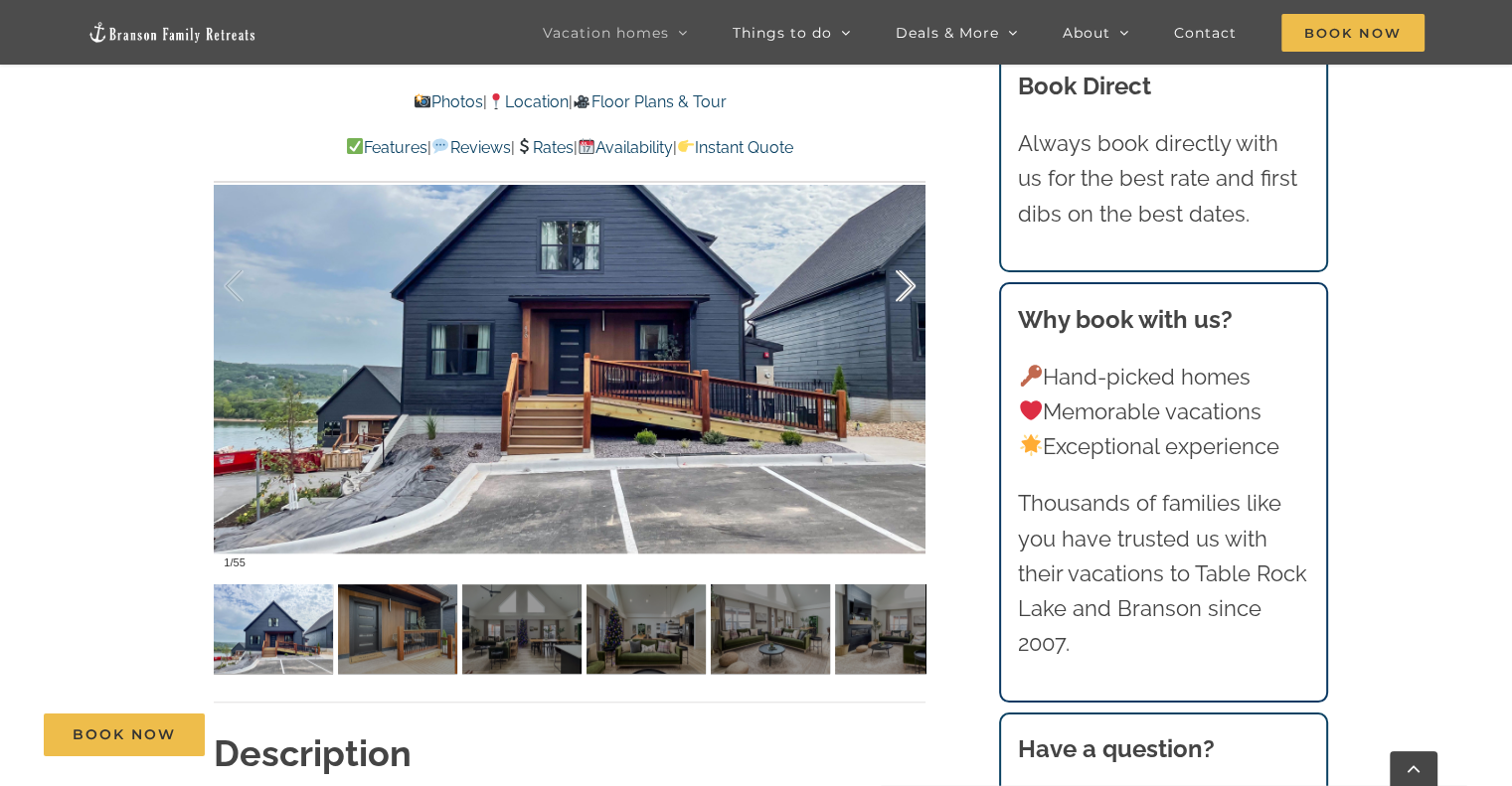 click at bounding box center [885, 286] 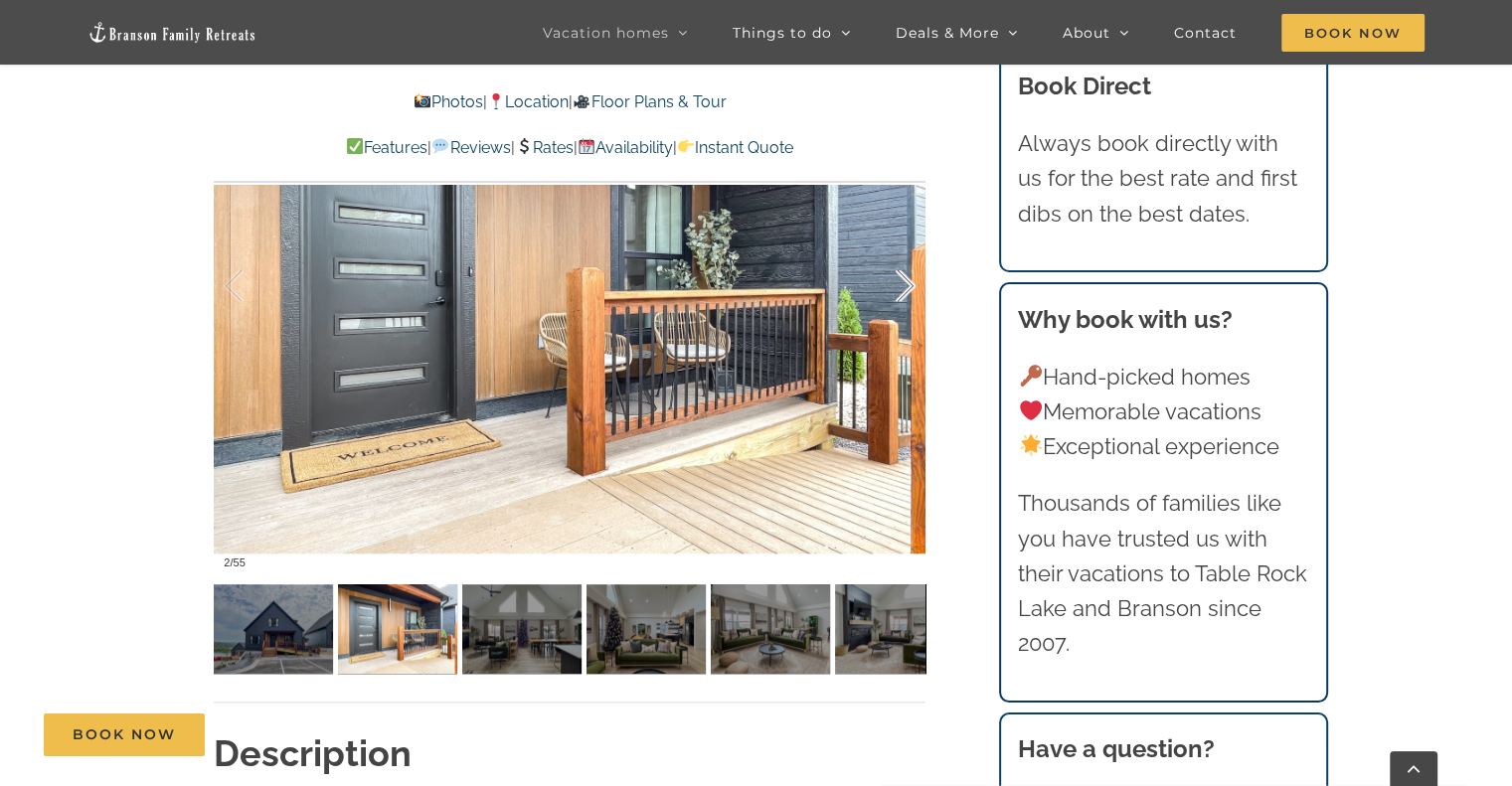 click at bounding box center (885, 286) 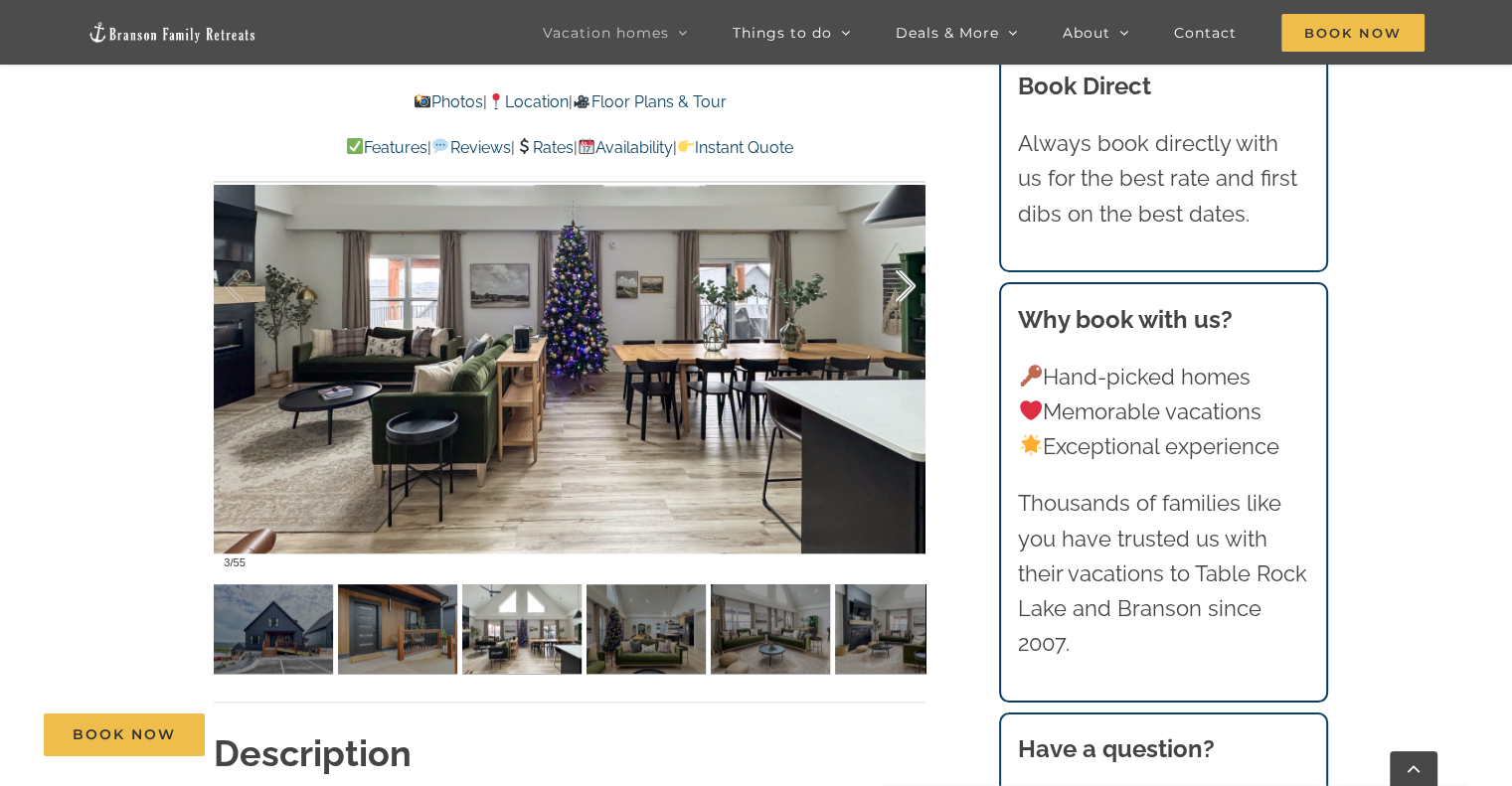 click at bounding box center (885, 286) 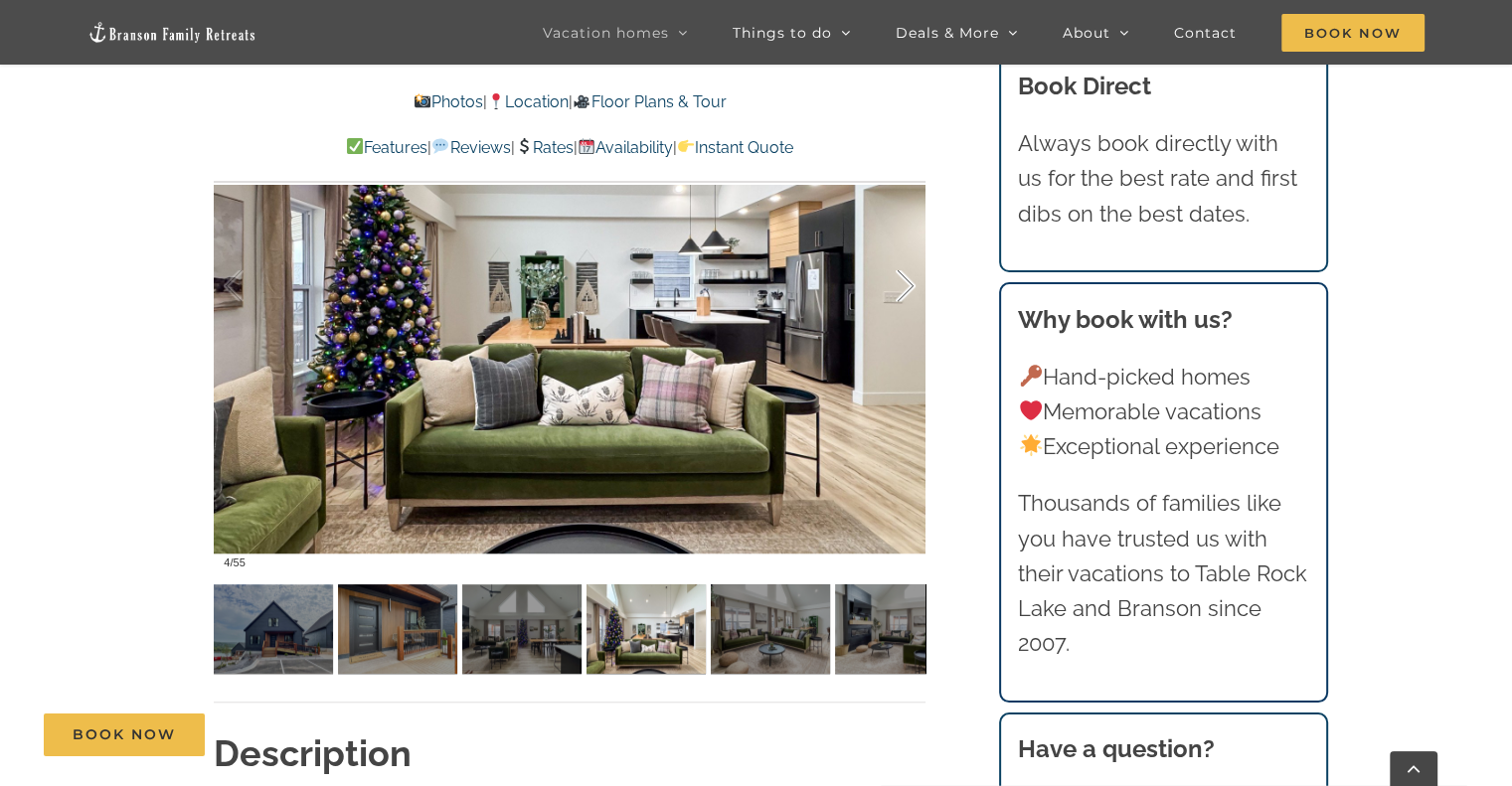 click at bounding box center [885, 286] 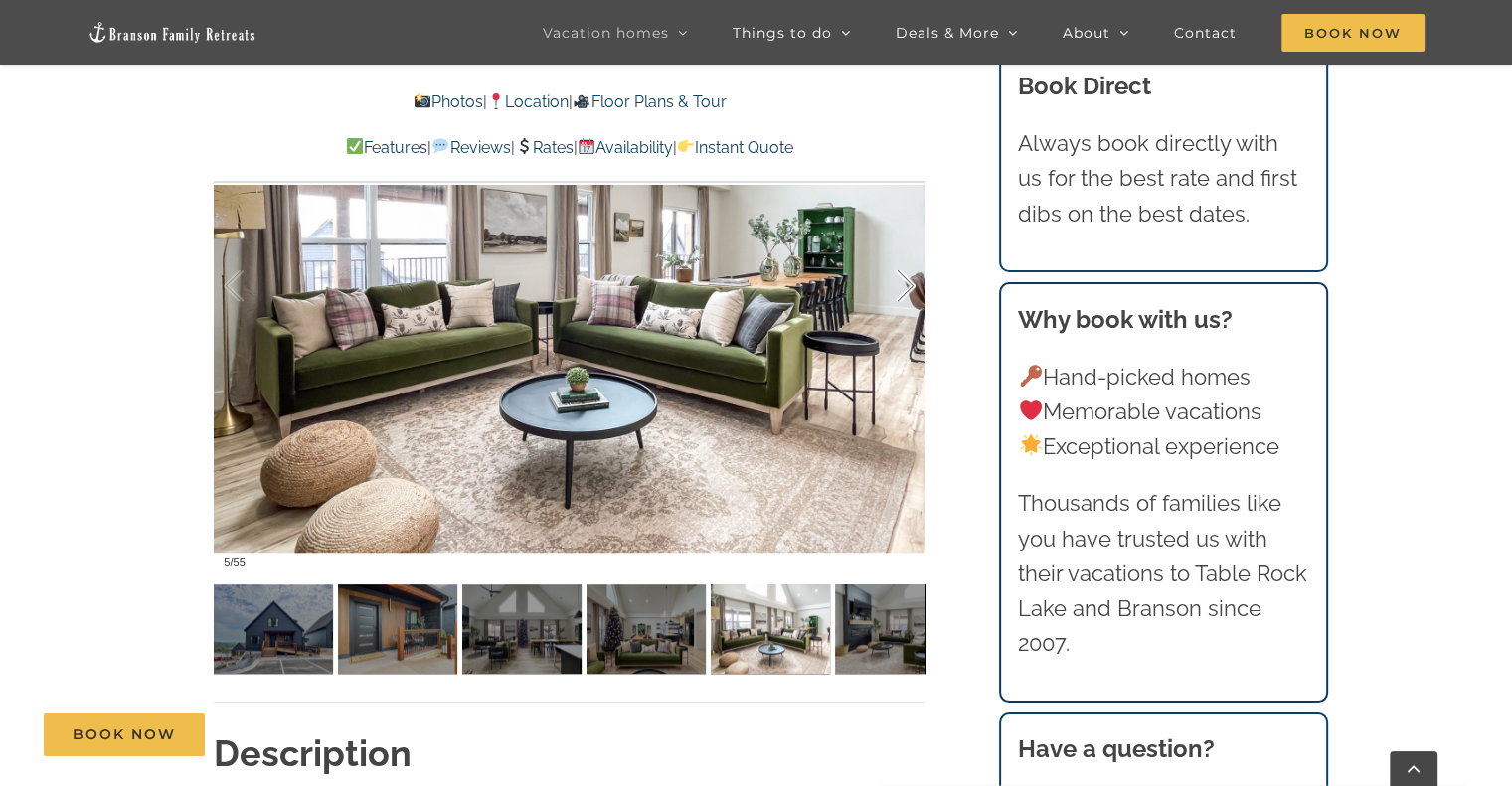 click at bounding box center [885, 286] 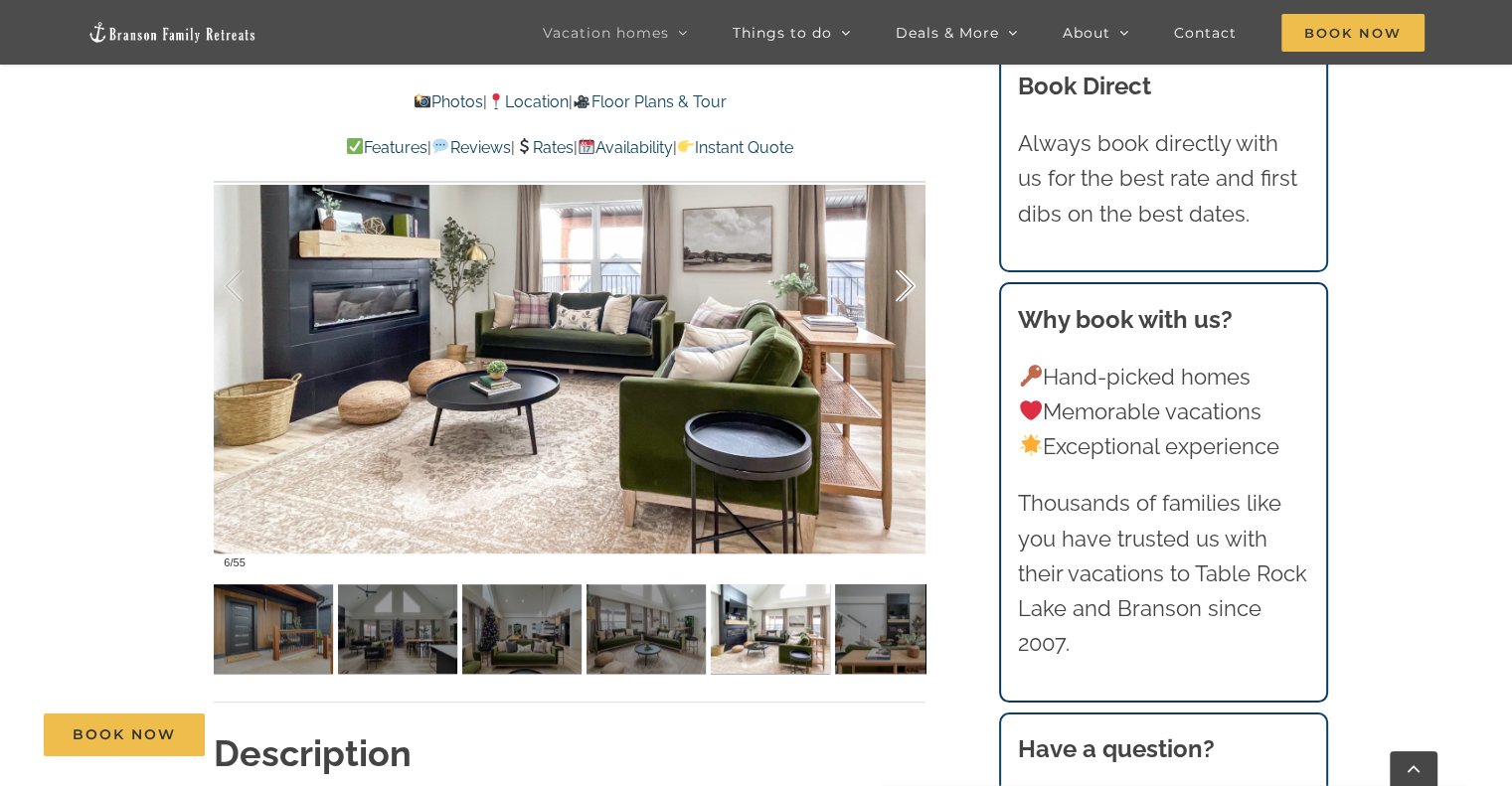 click at bounding box center [885, 286] 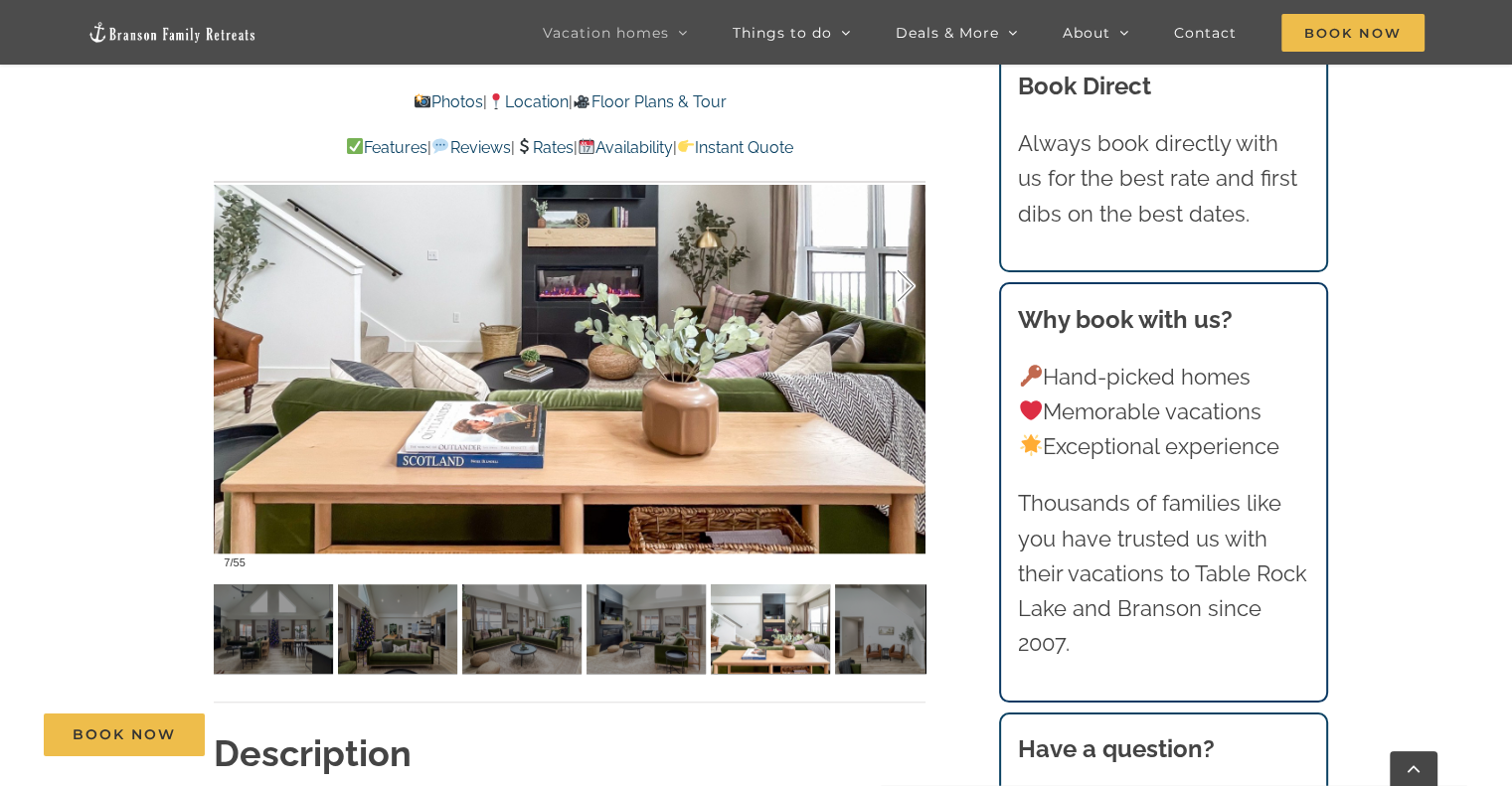 click at bounding box center [885, 286] 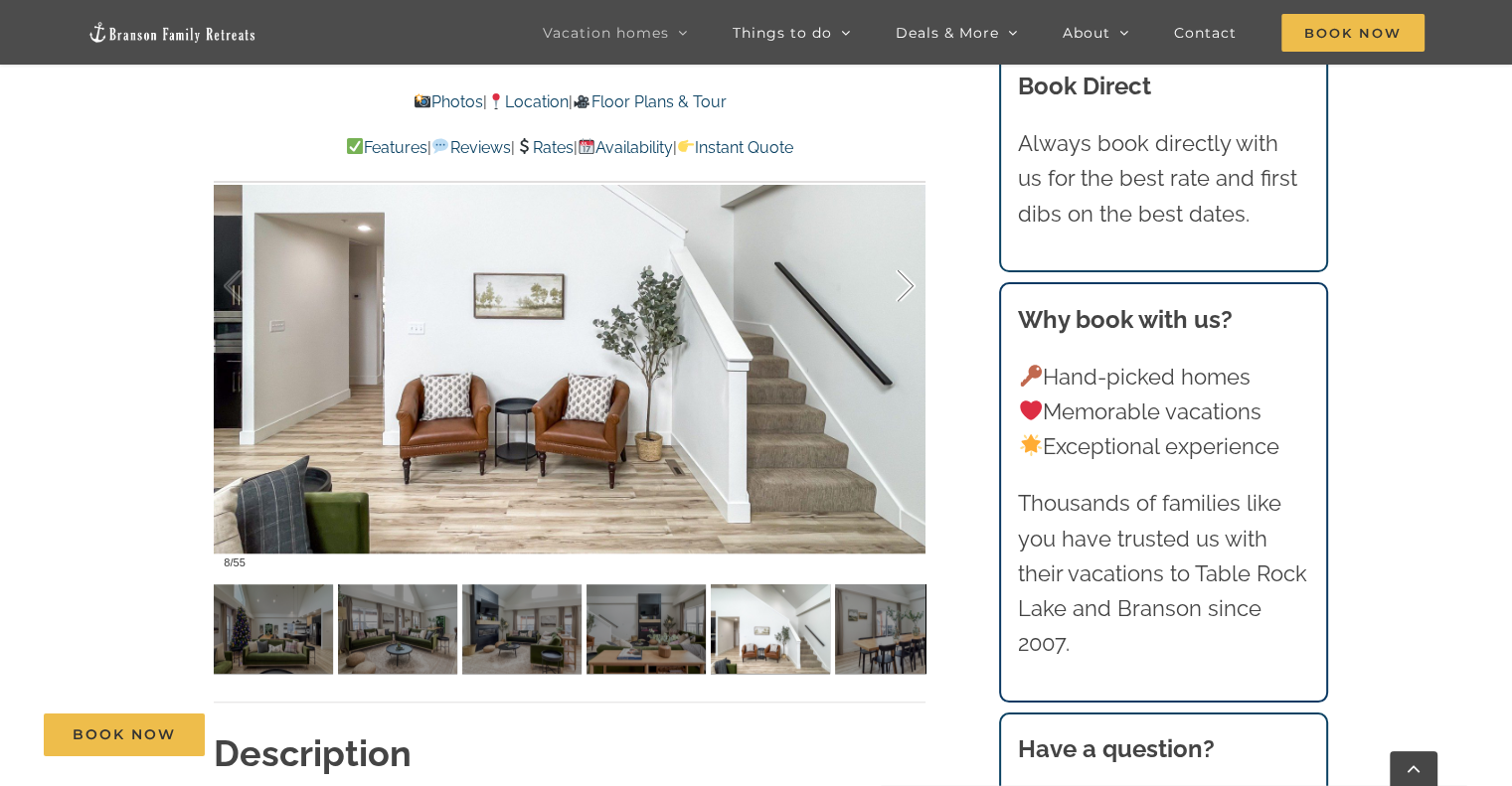 click at bounding box center (885, 286) 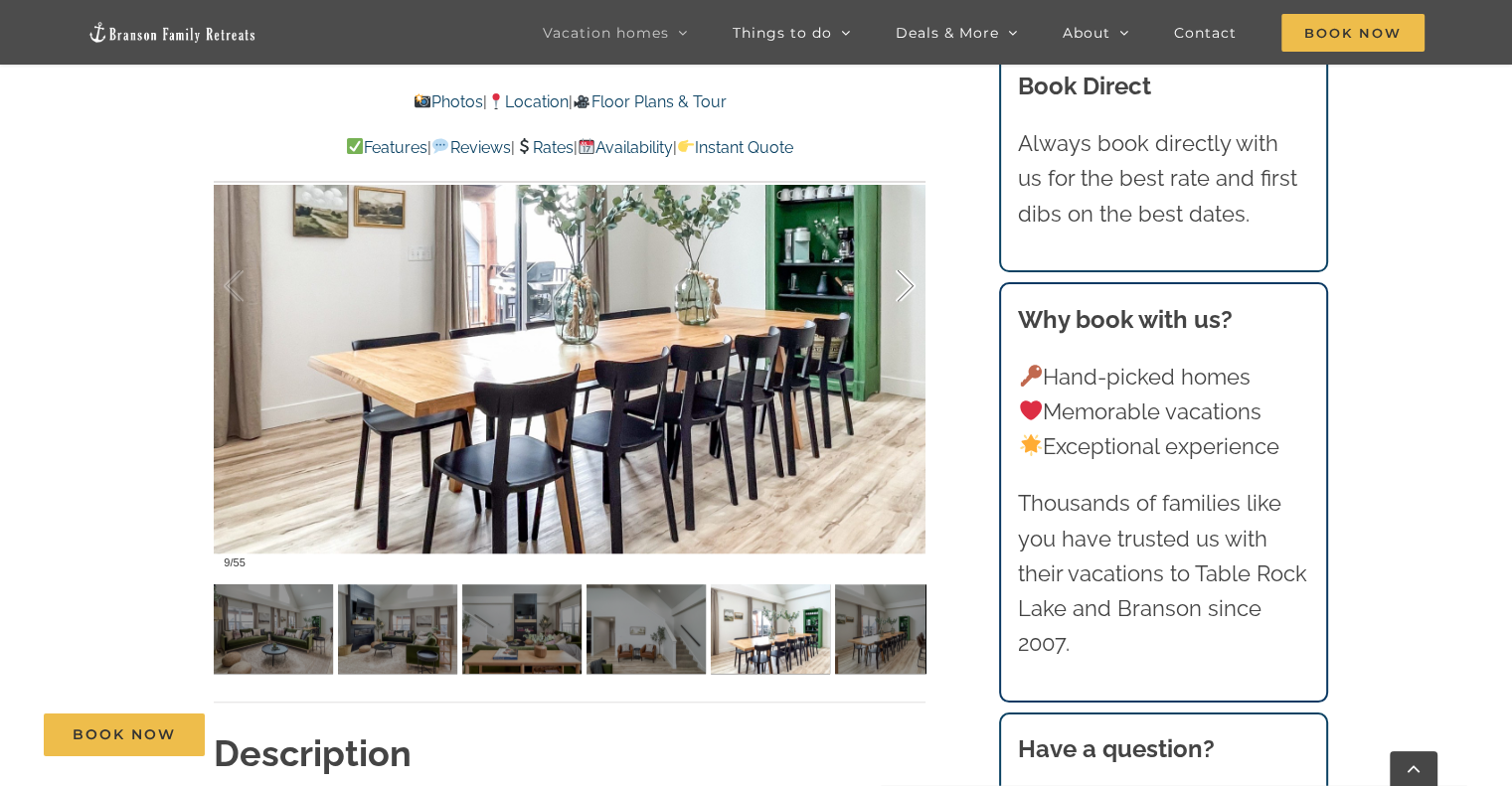 click at bounding box center [885, 286] 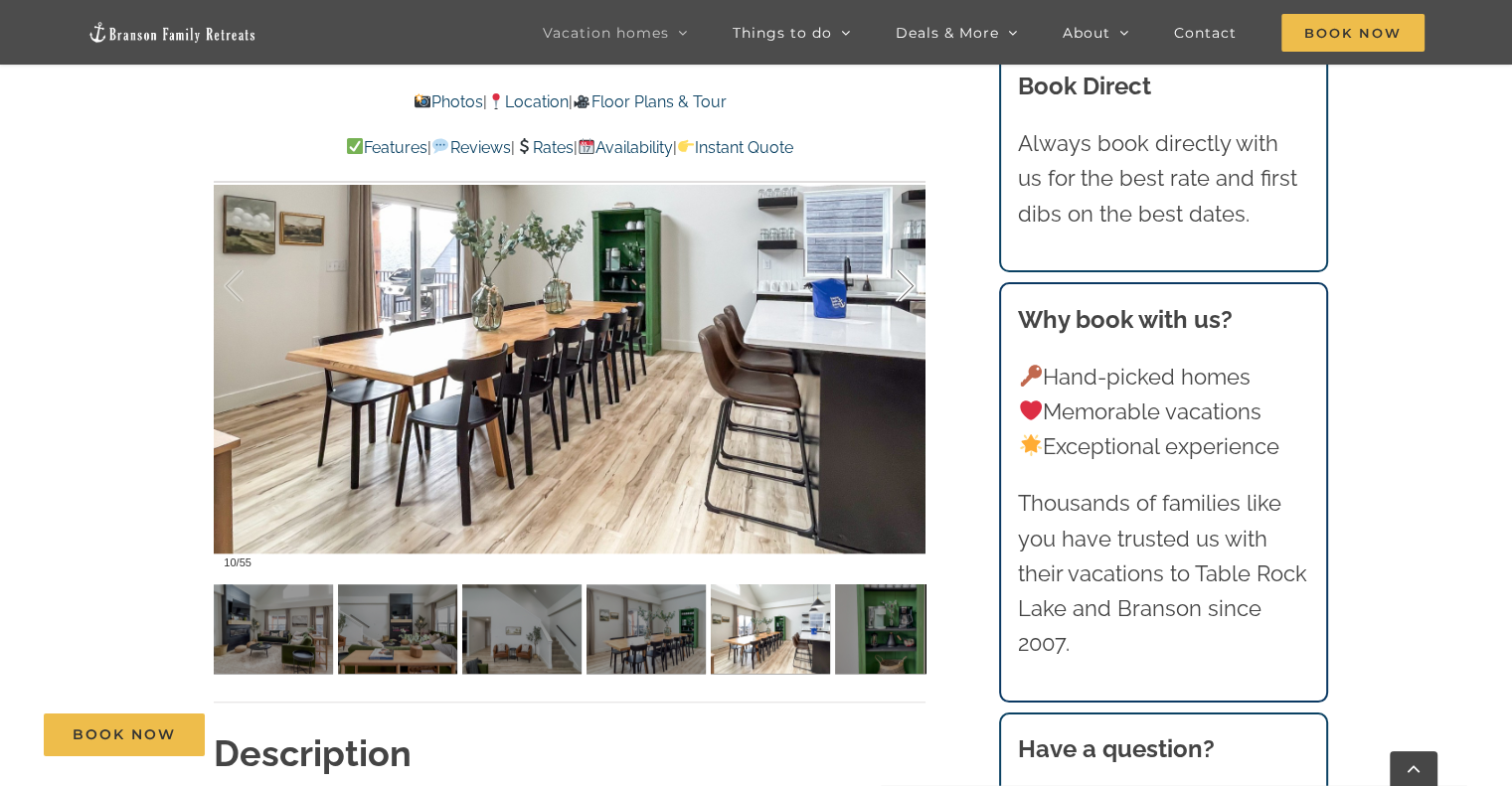 click at bounding box center [885, 286] 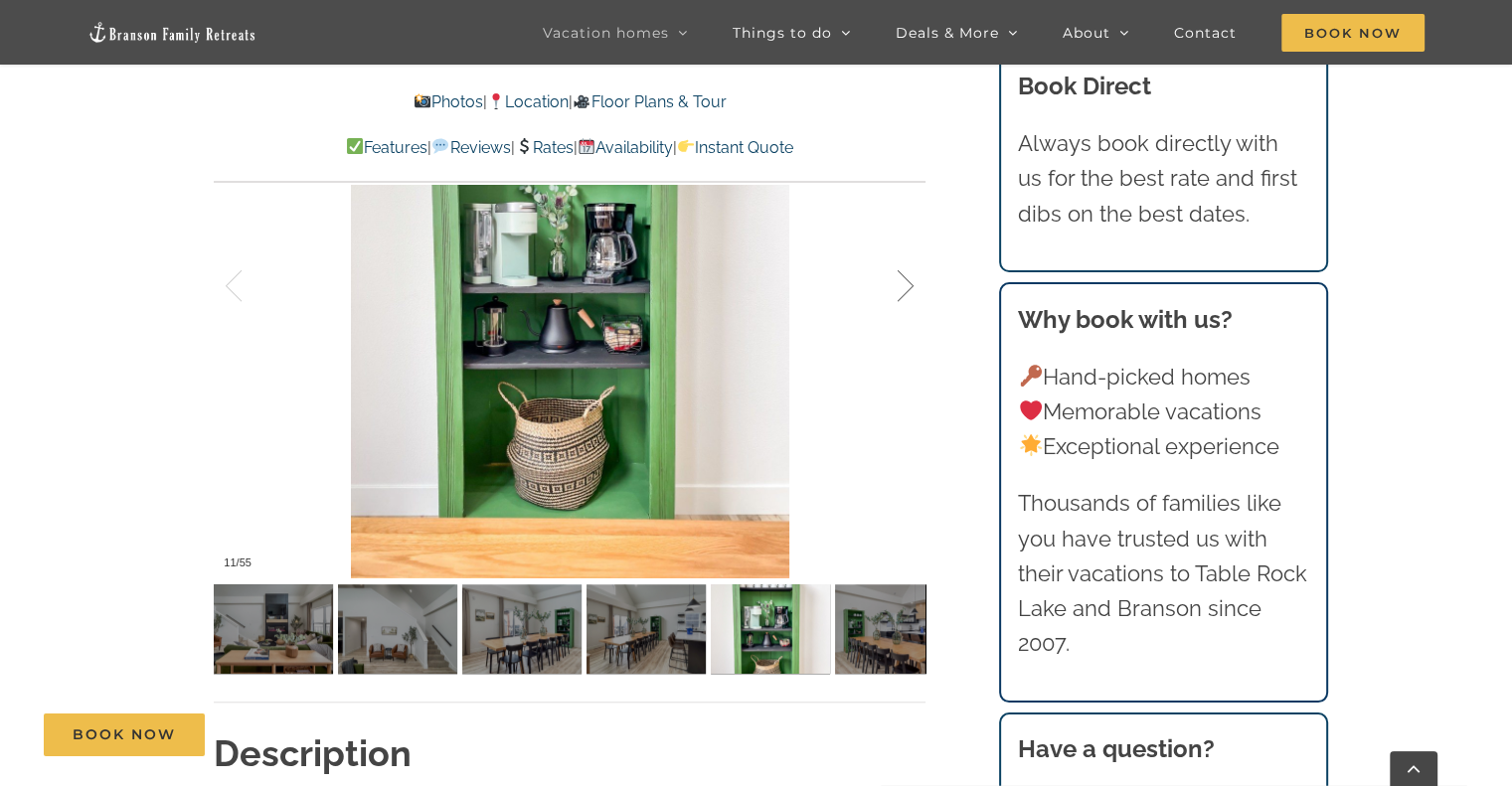 click at bounding box center [885, 286] 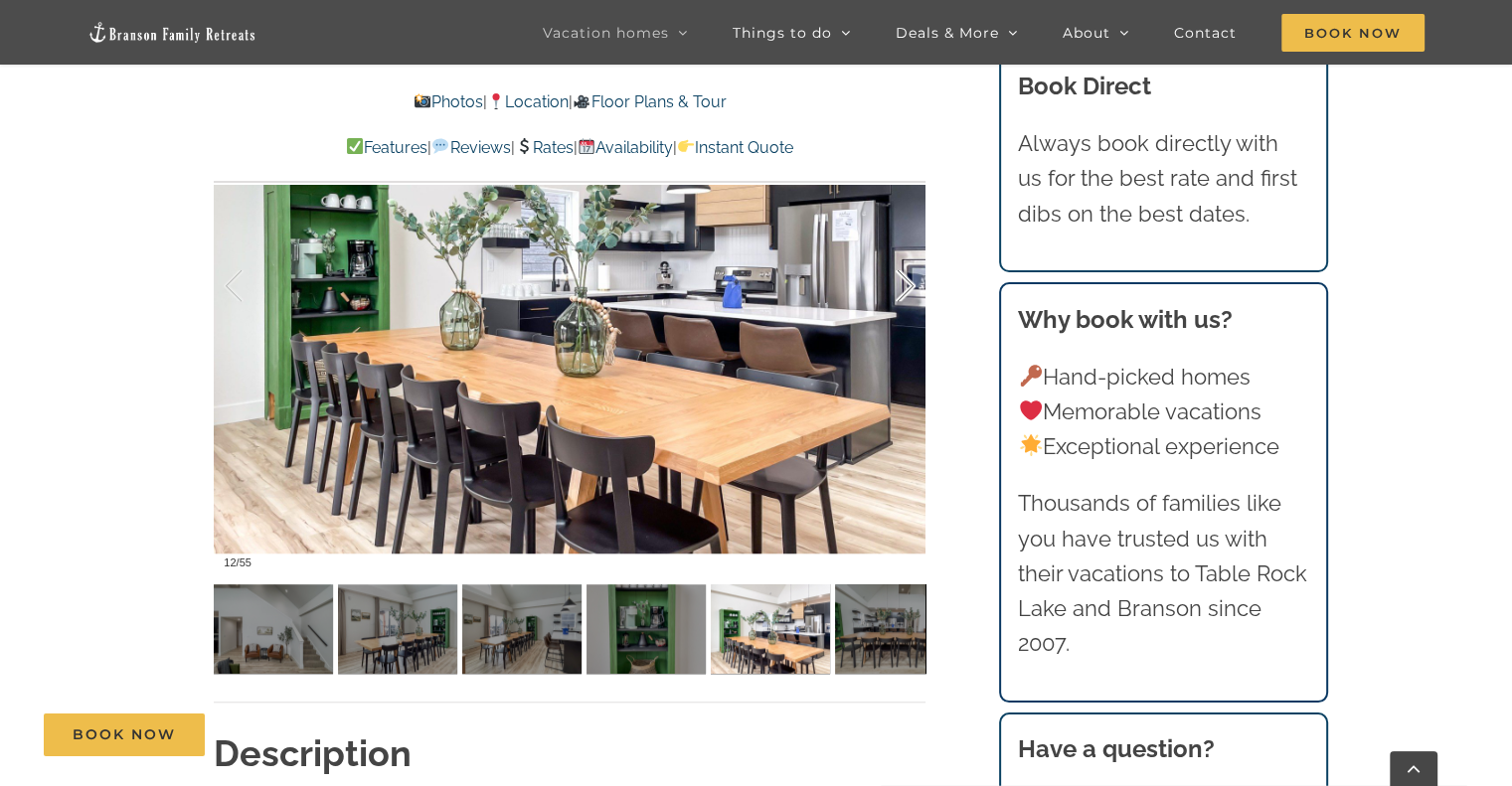 click at bounding box center (885, 286) 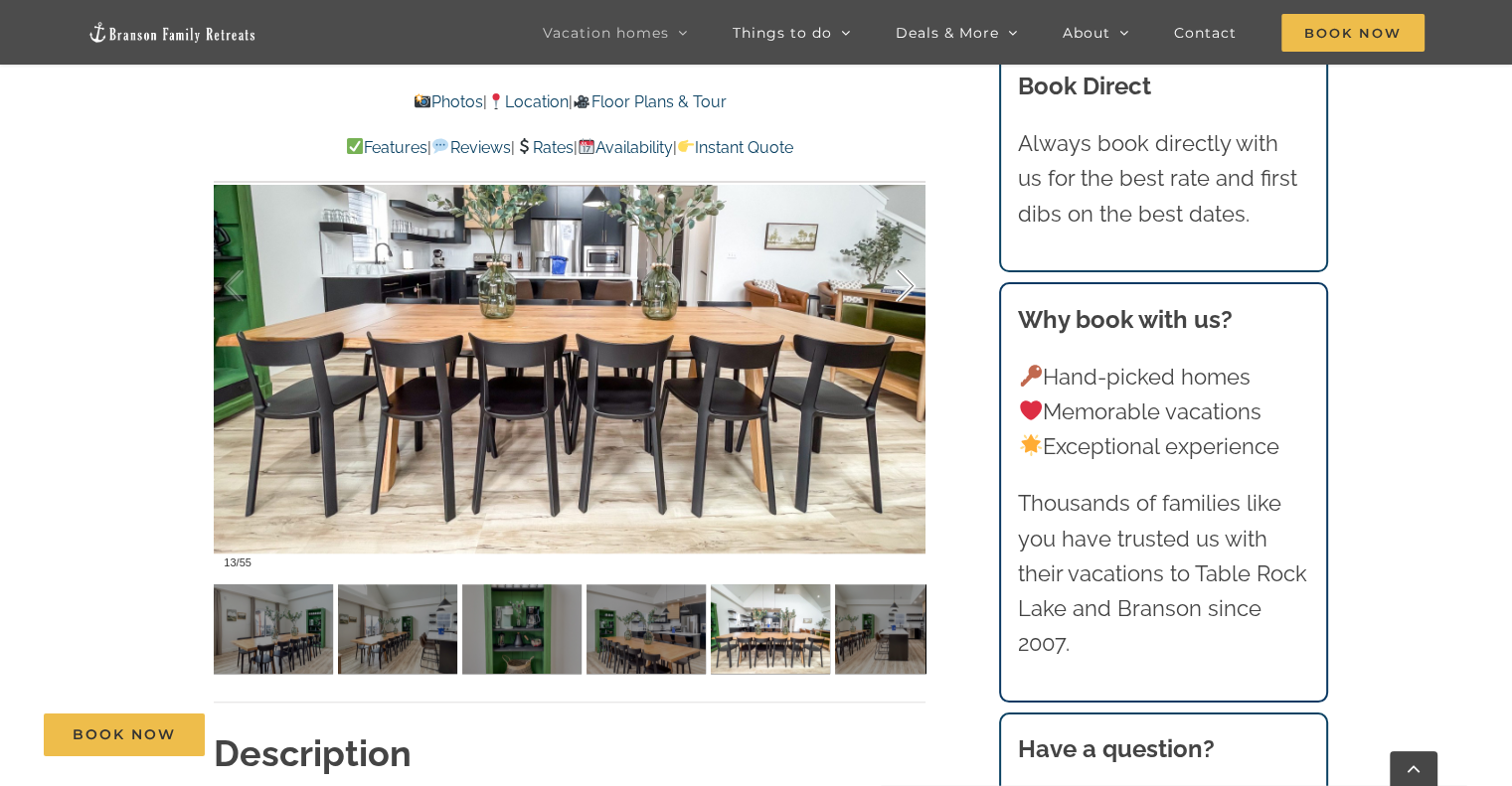 click at bounding box center (885, 286) 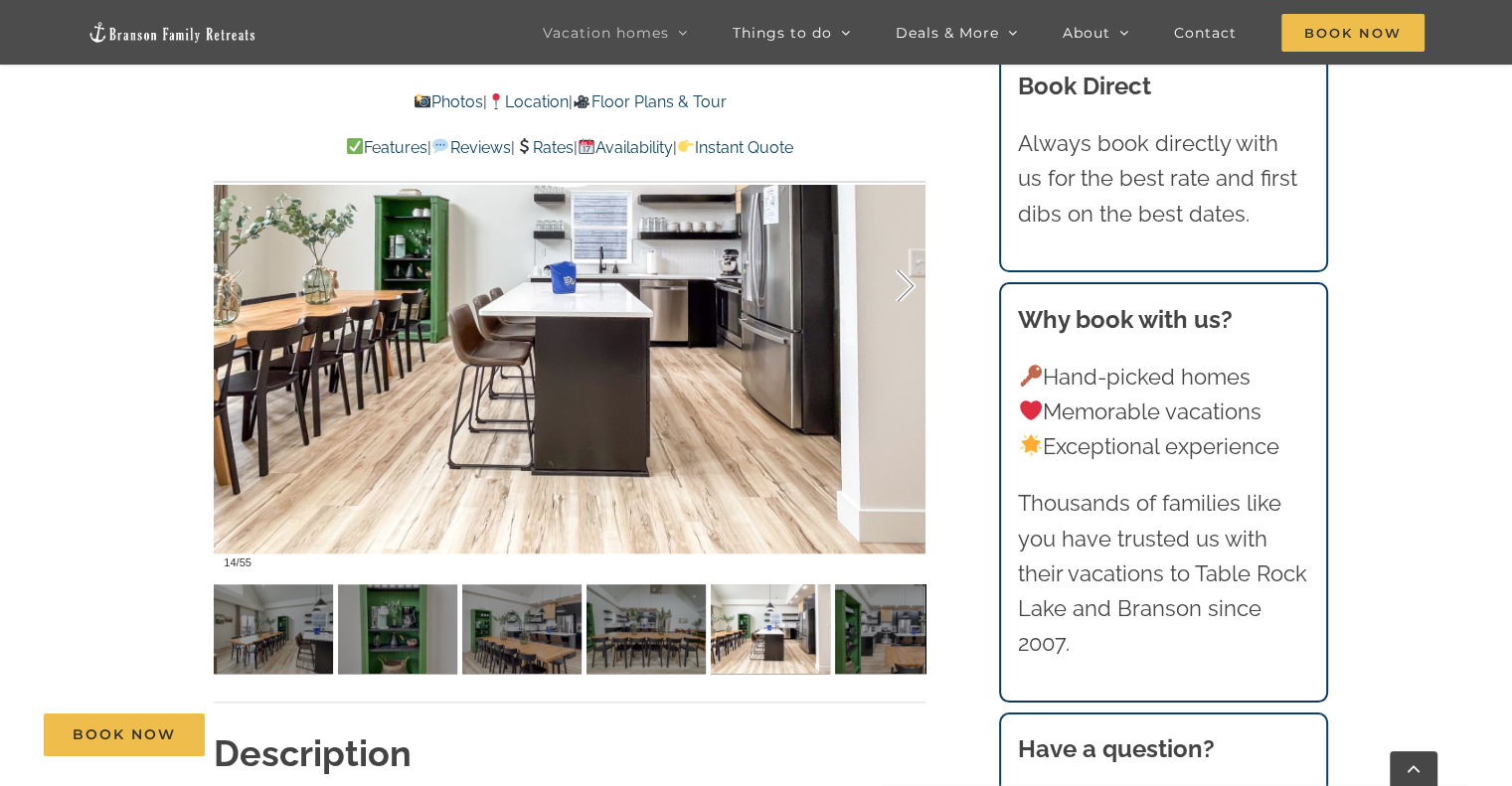 click at bounding box center [885, 286] 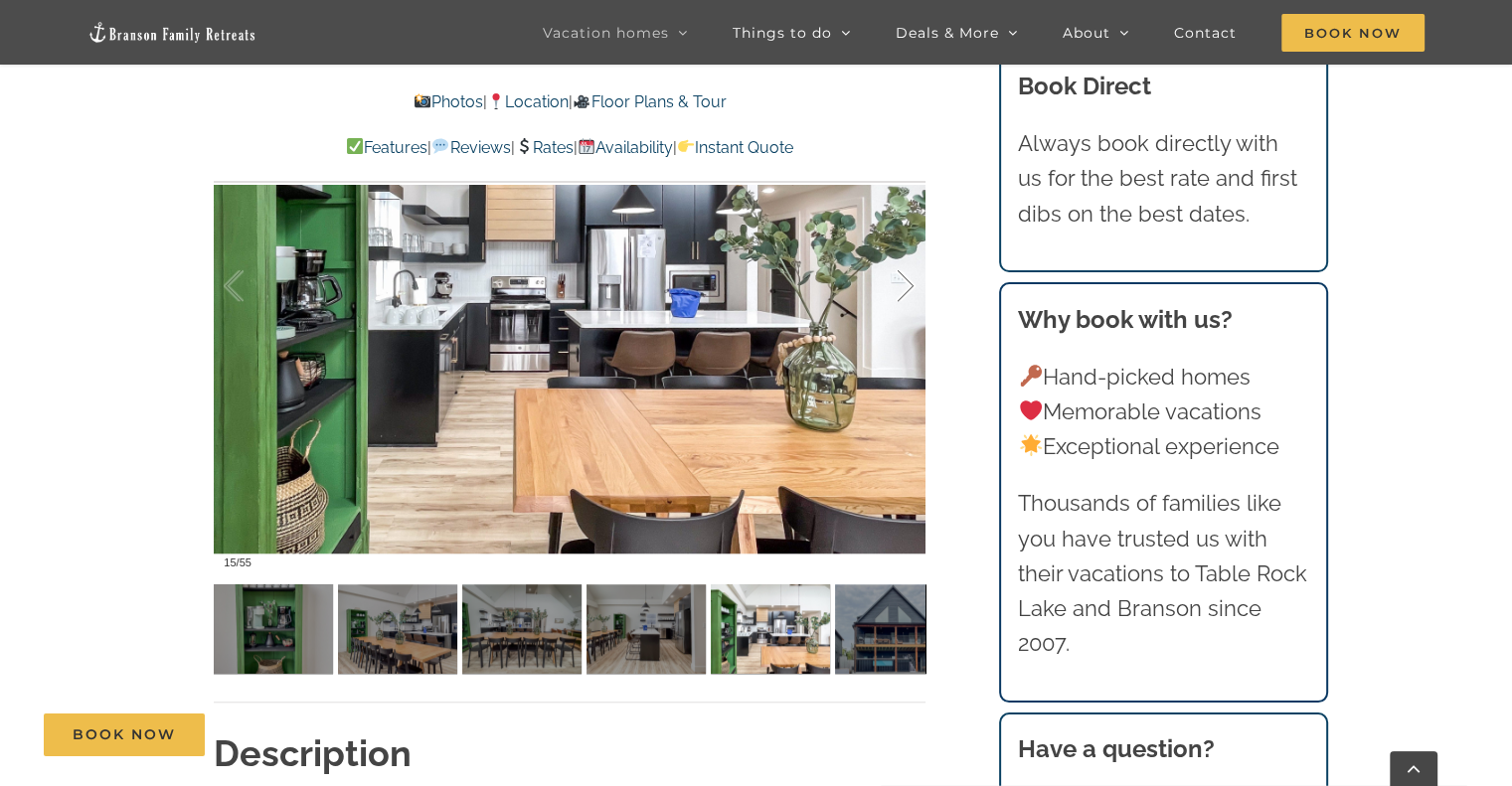 click at bounding box center (885, 286) 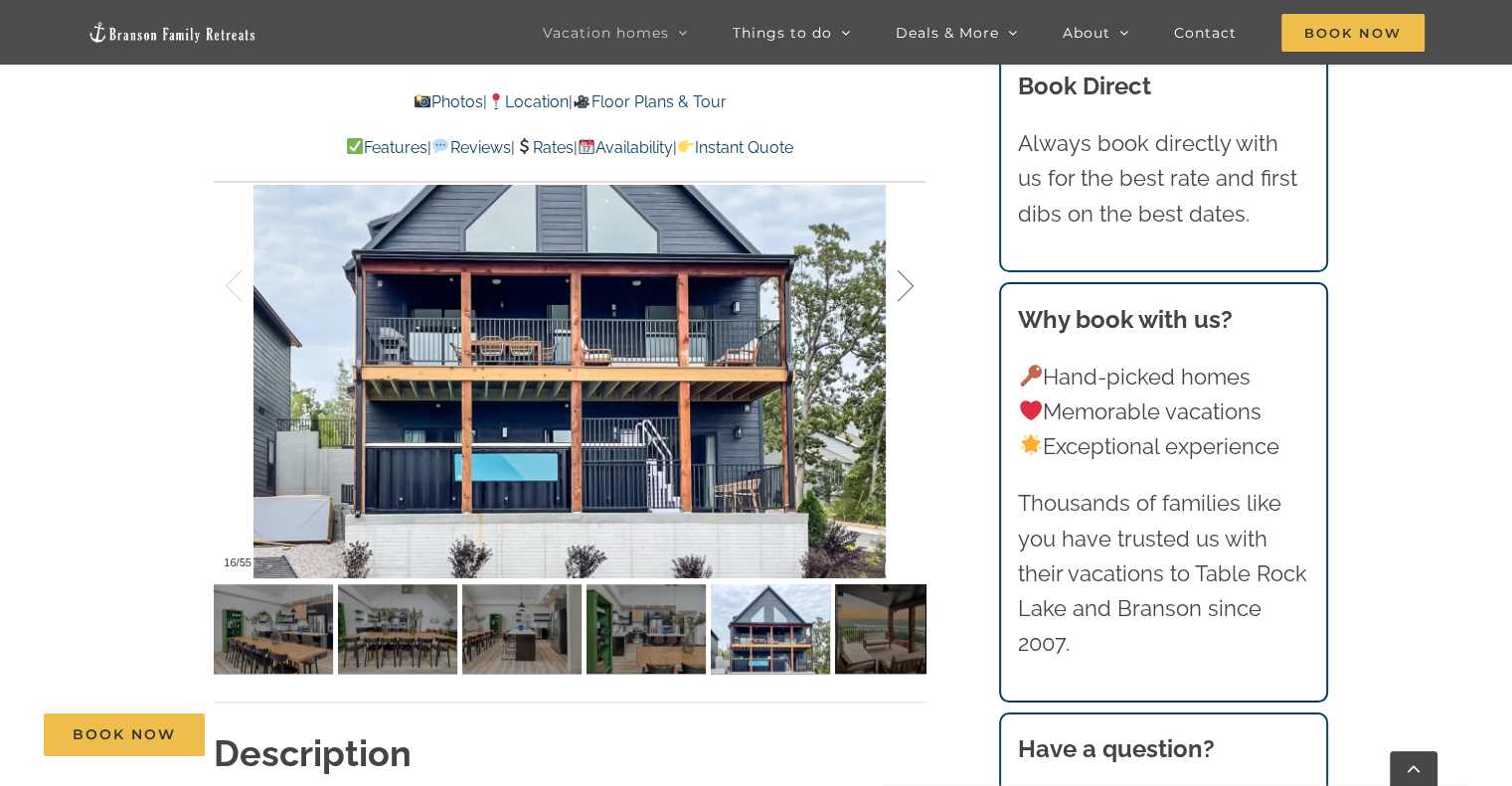 click at bounding box center [885, 286] 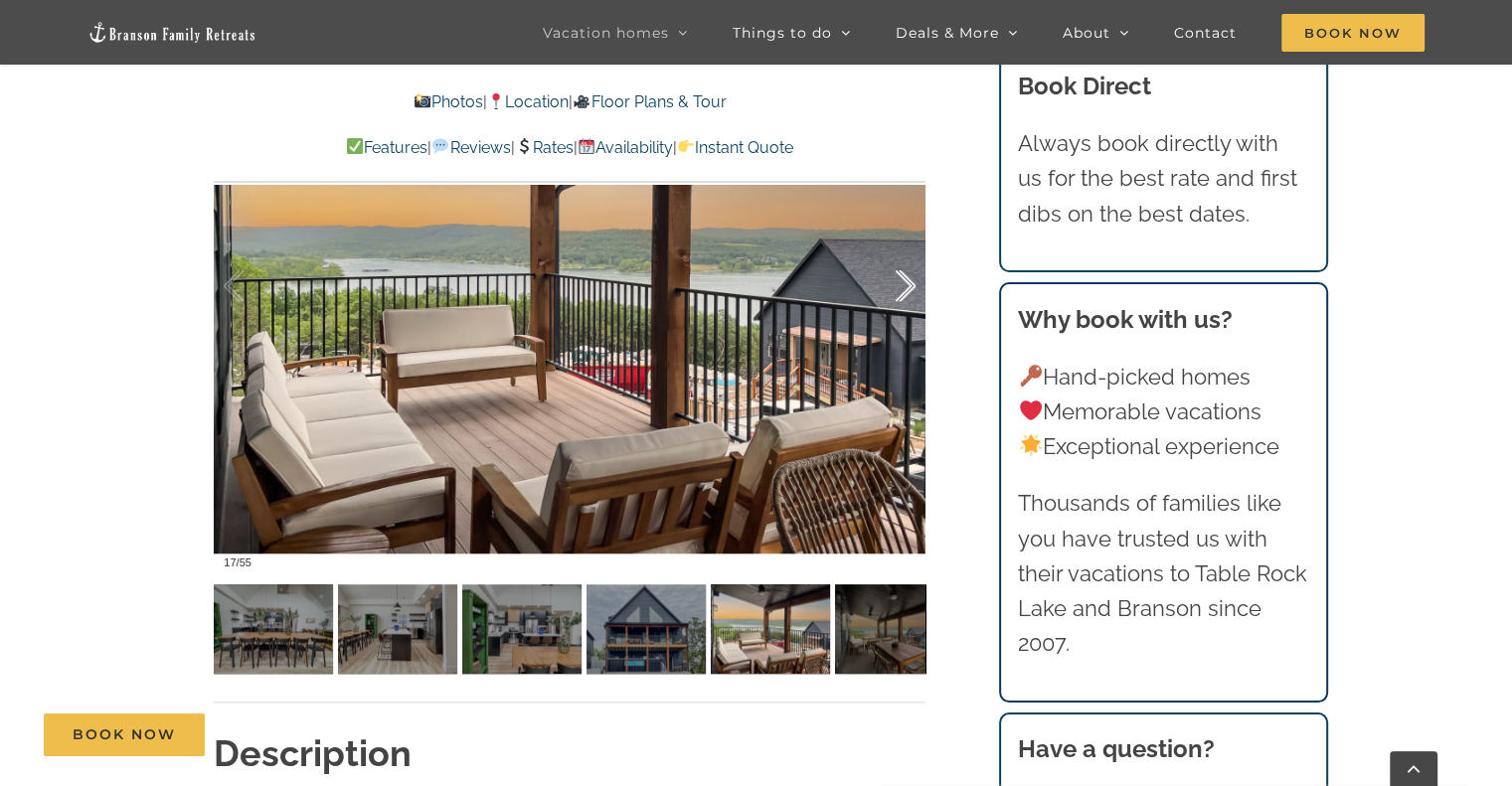 click at bounding box center (885, 286) 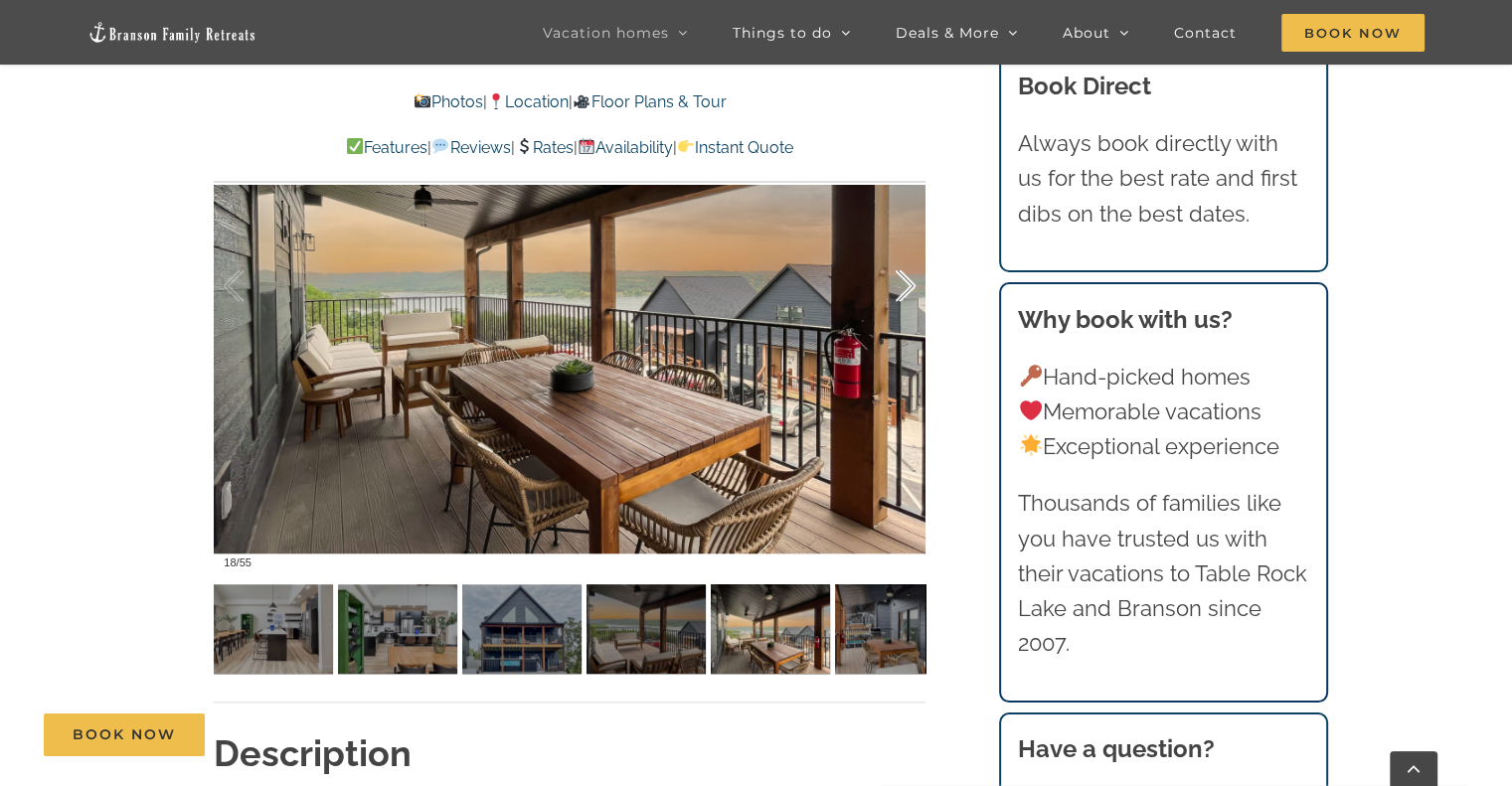 click at bounding box center [885, 286] 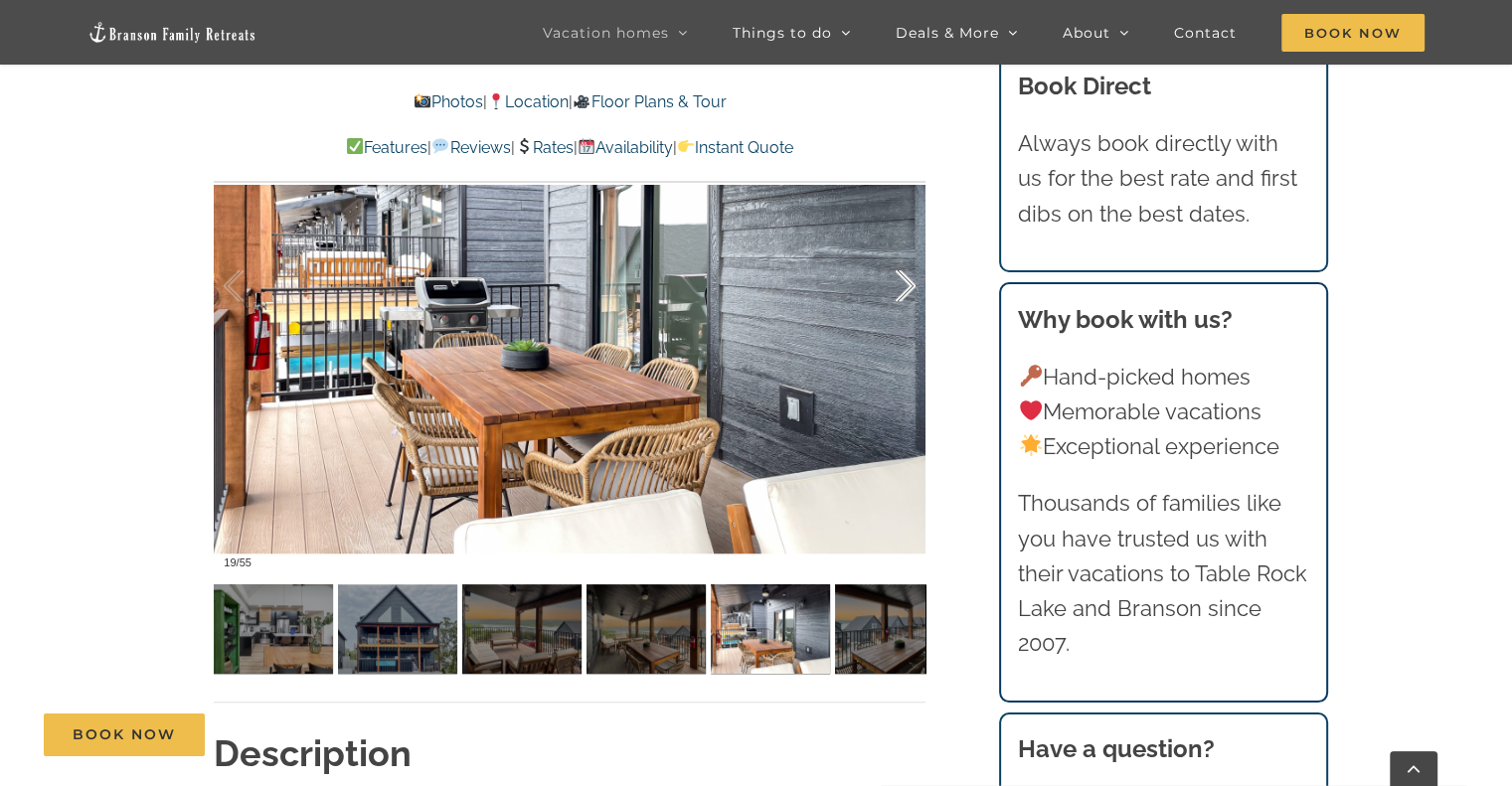 click at bounding box center (885, 286) 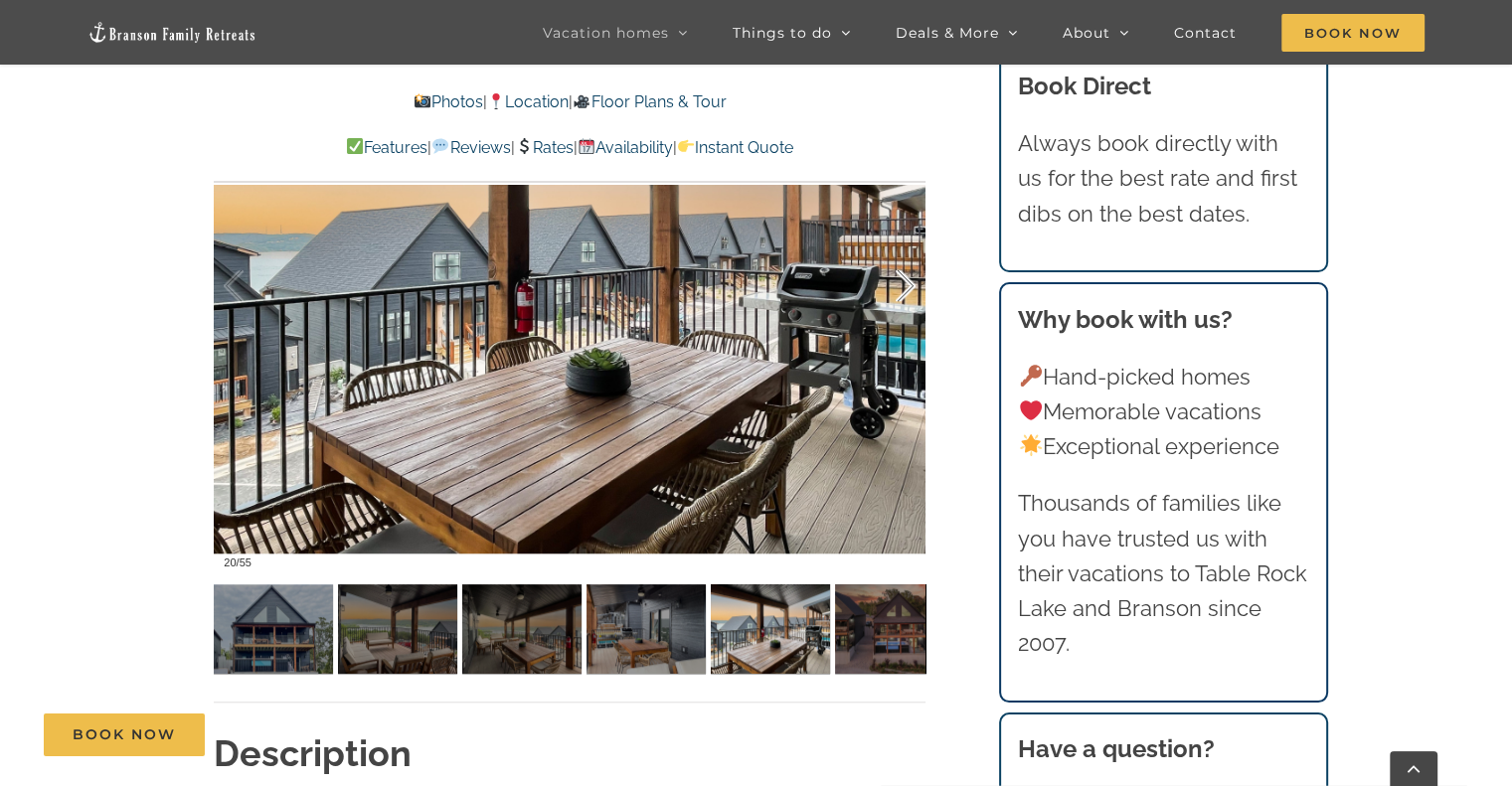 click at bounding box center (885, 286) 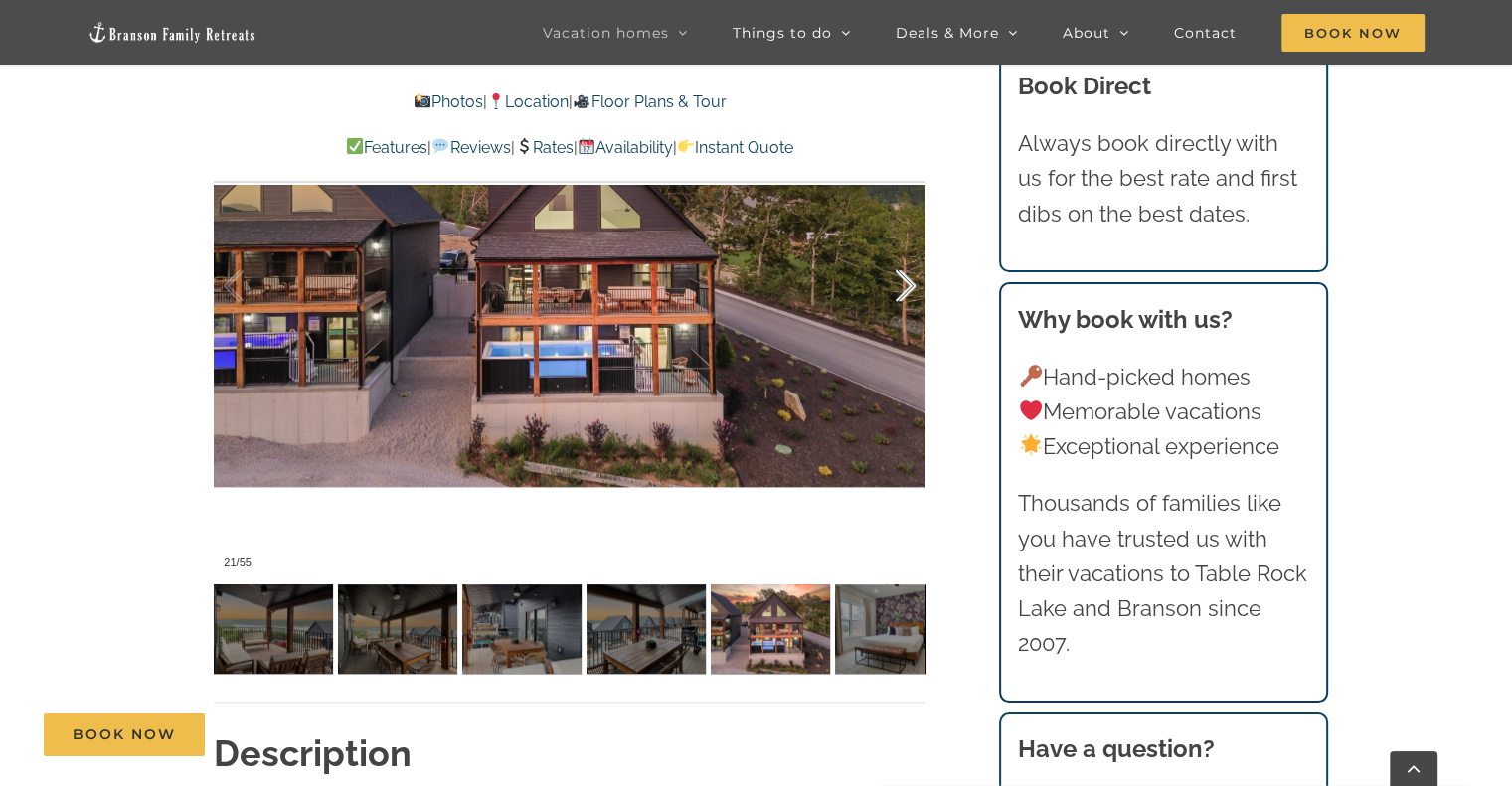 click at bounding box center [885, 286] 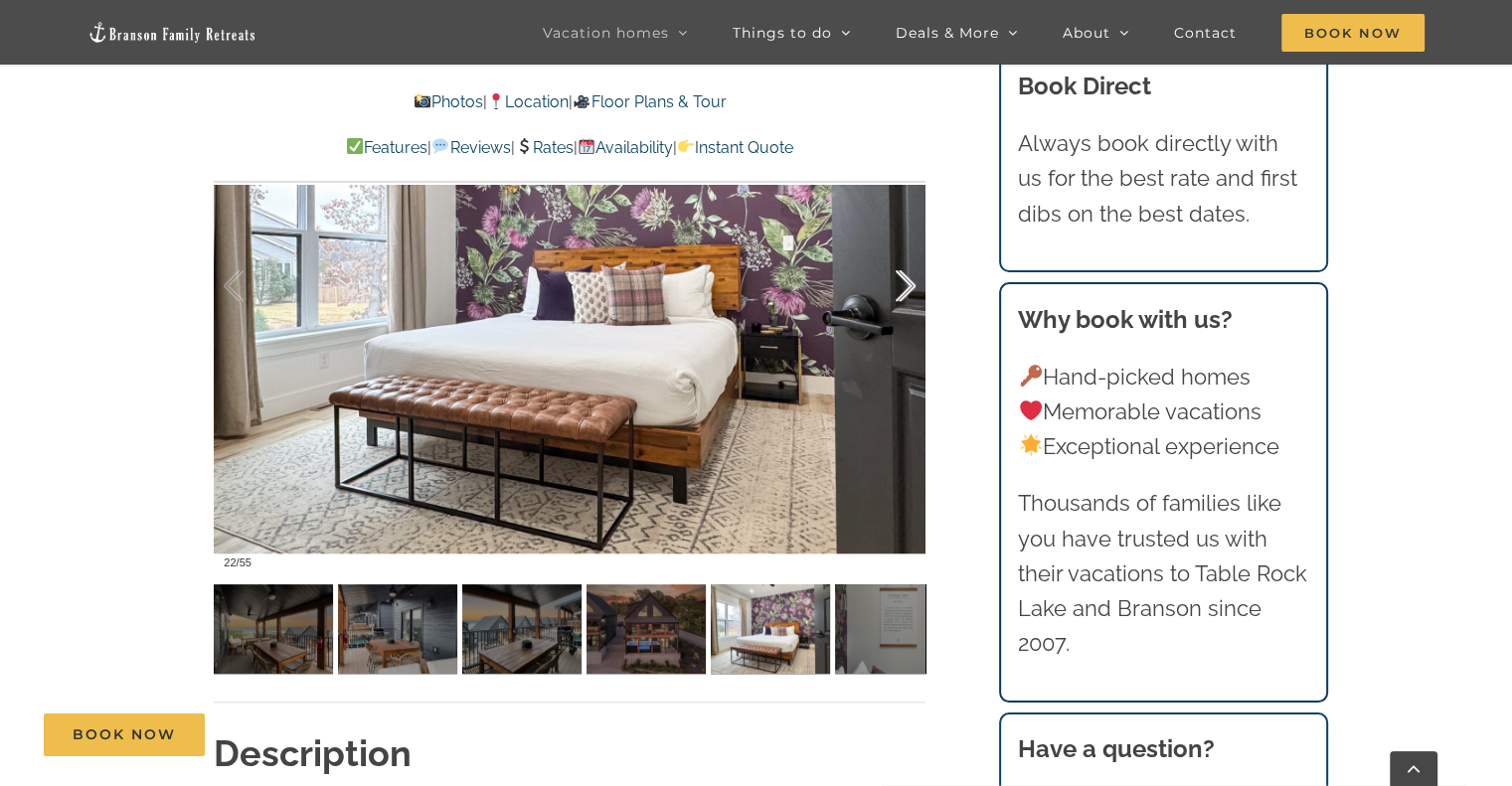 click at bounding box center (885, 286) 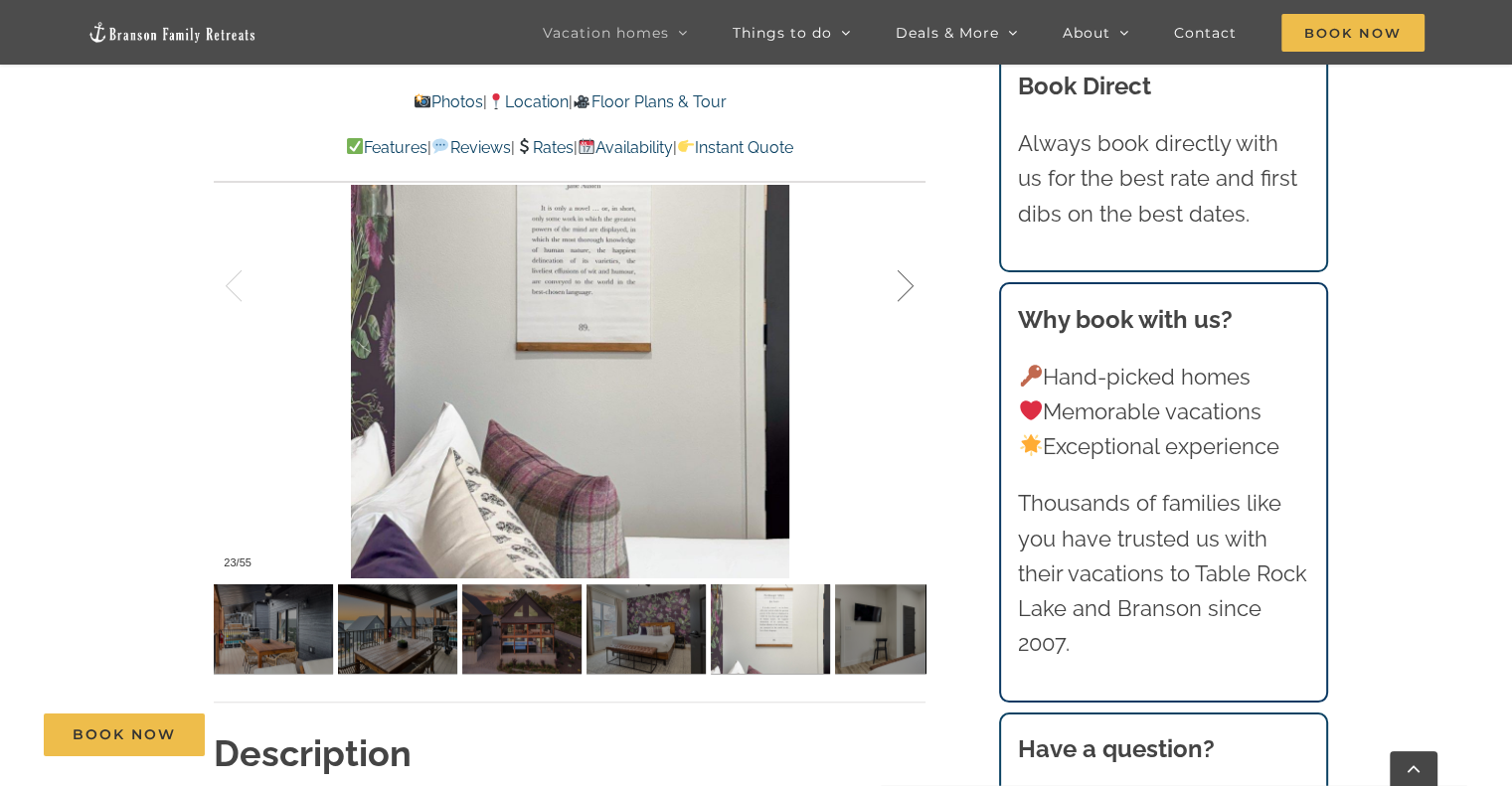 click at bounding box center (885, 286) 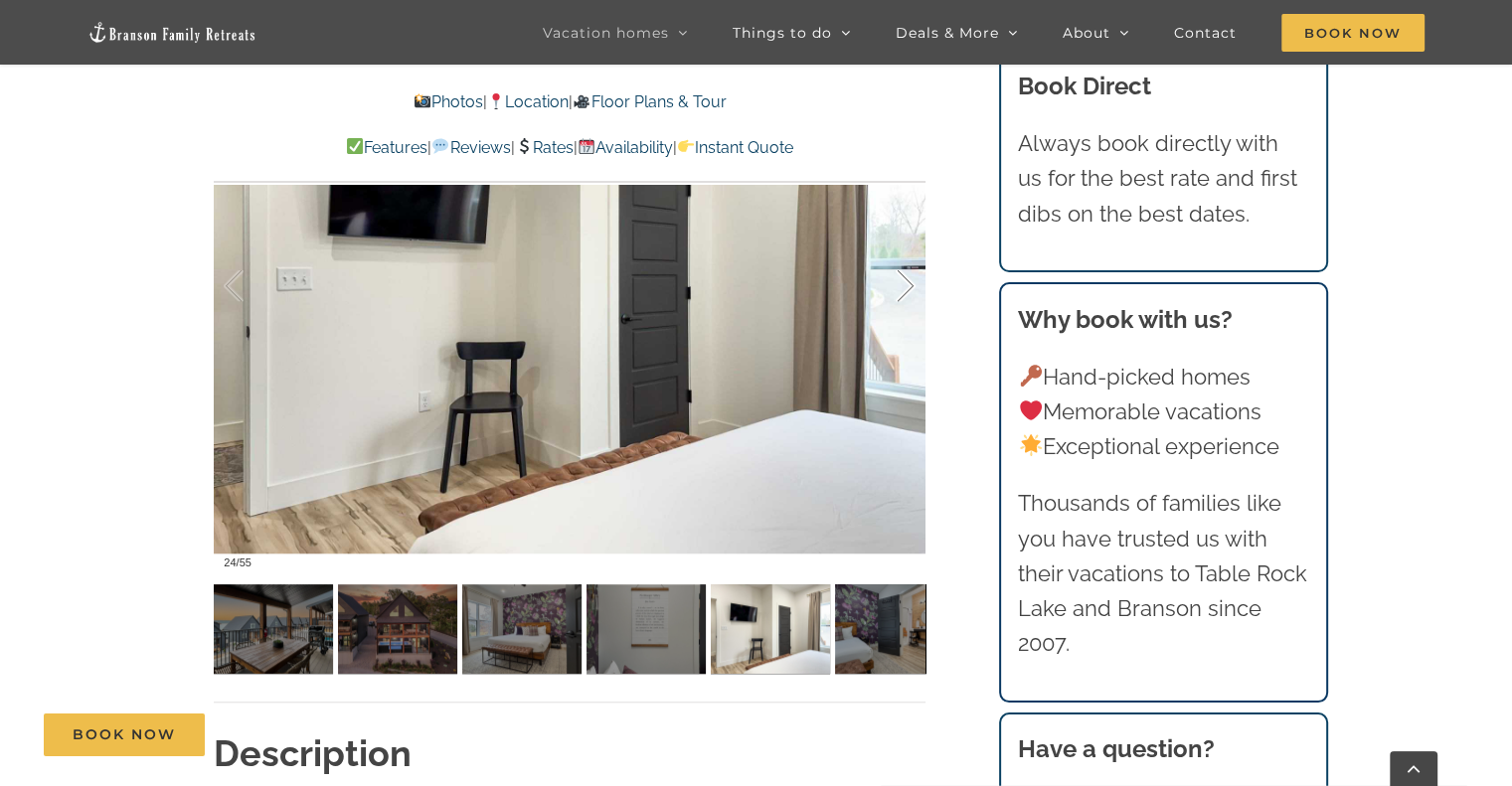 click at bounding box center [885, 286] 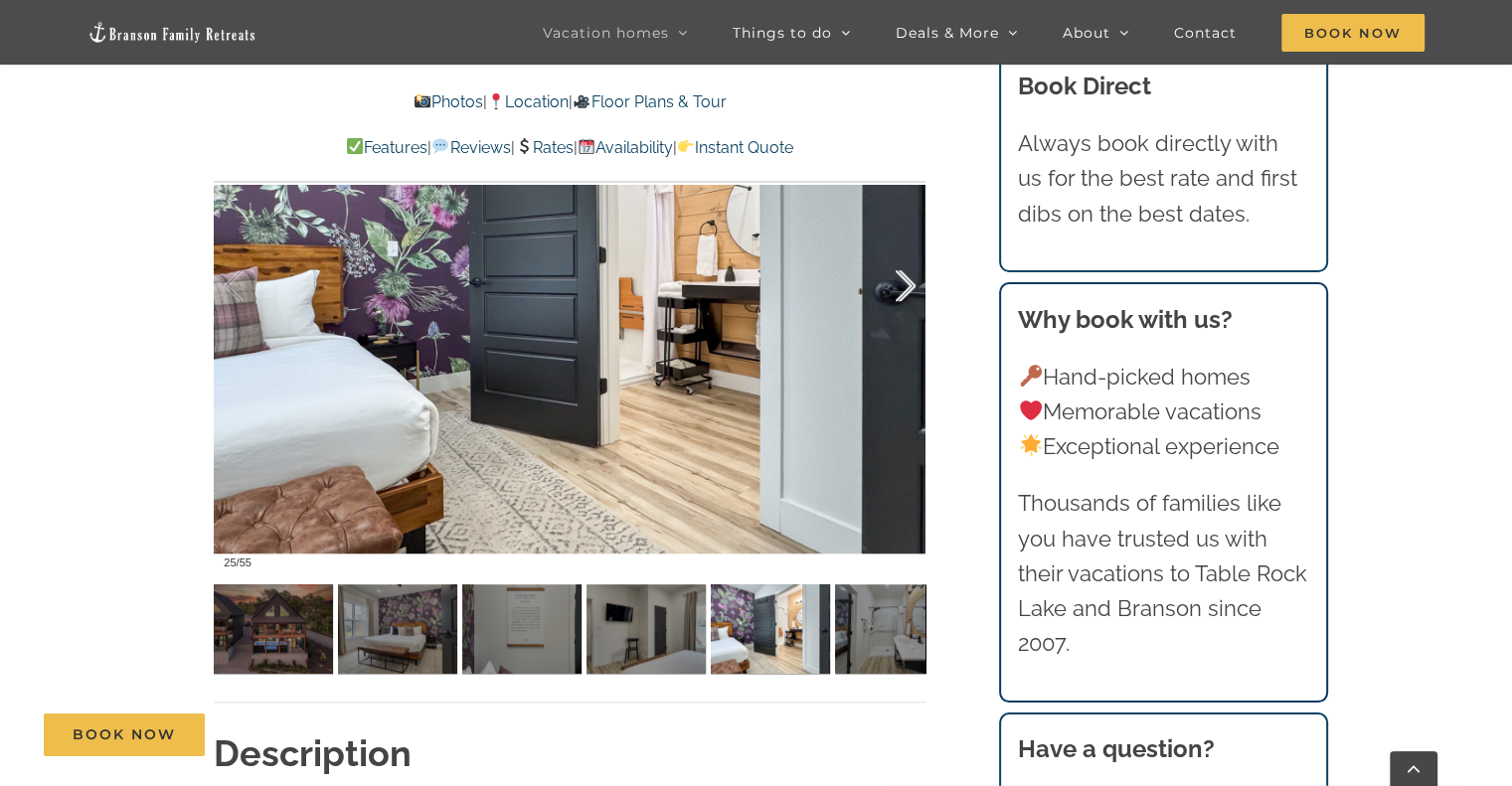 click at bounding box center [885, 286] 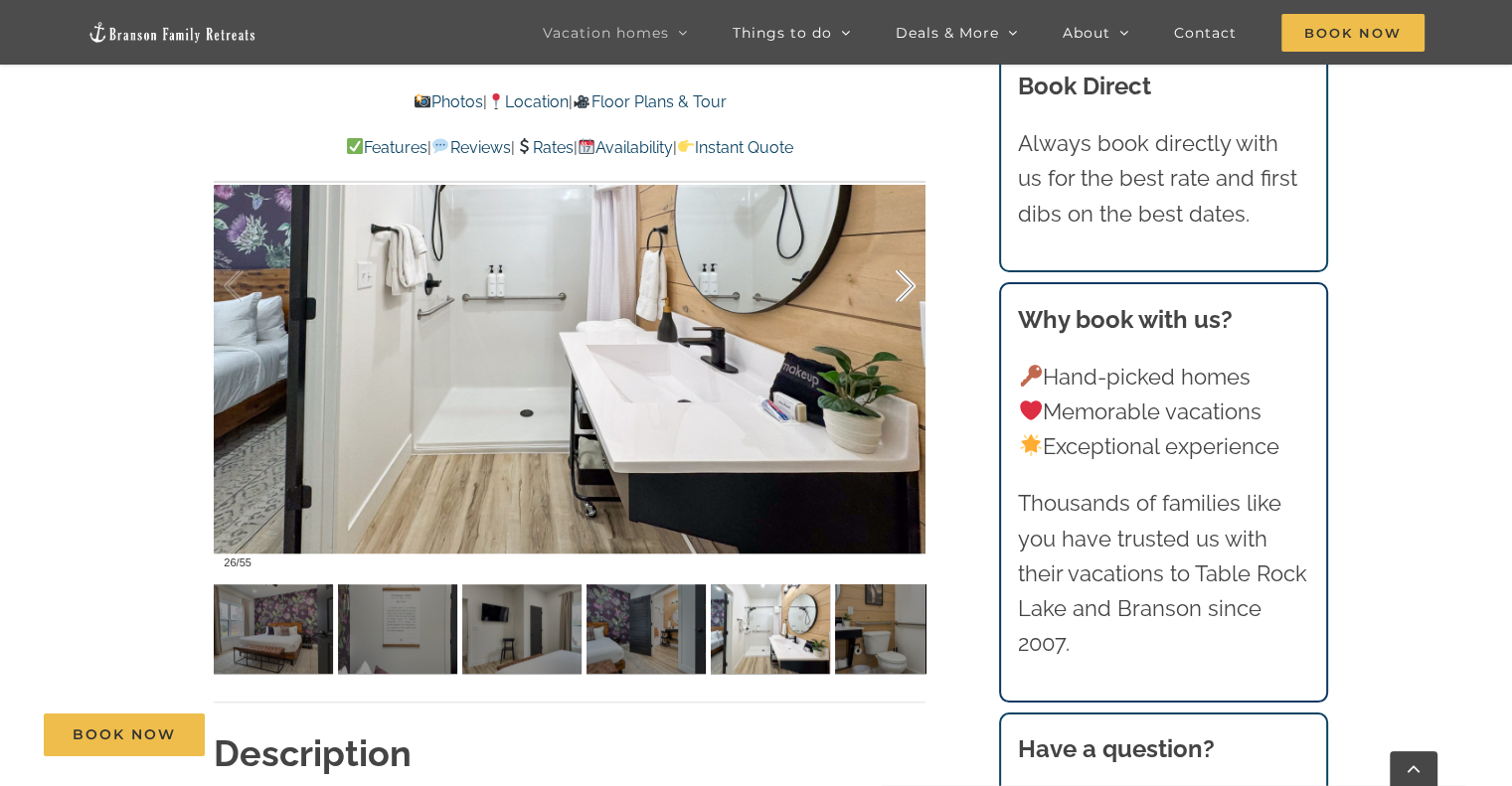click at bounding box center [885, 286] 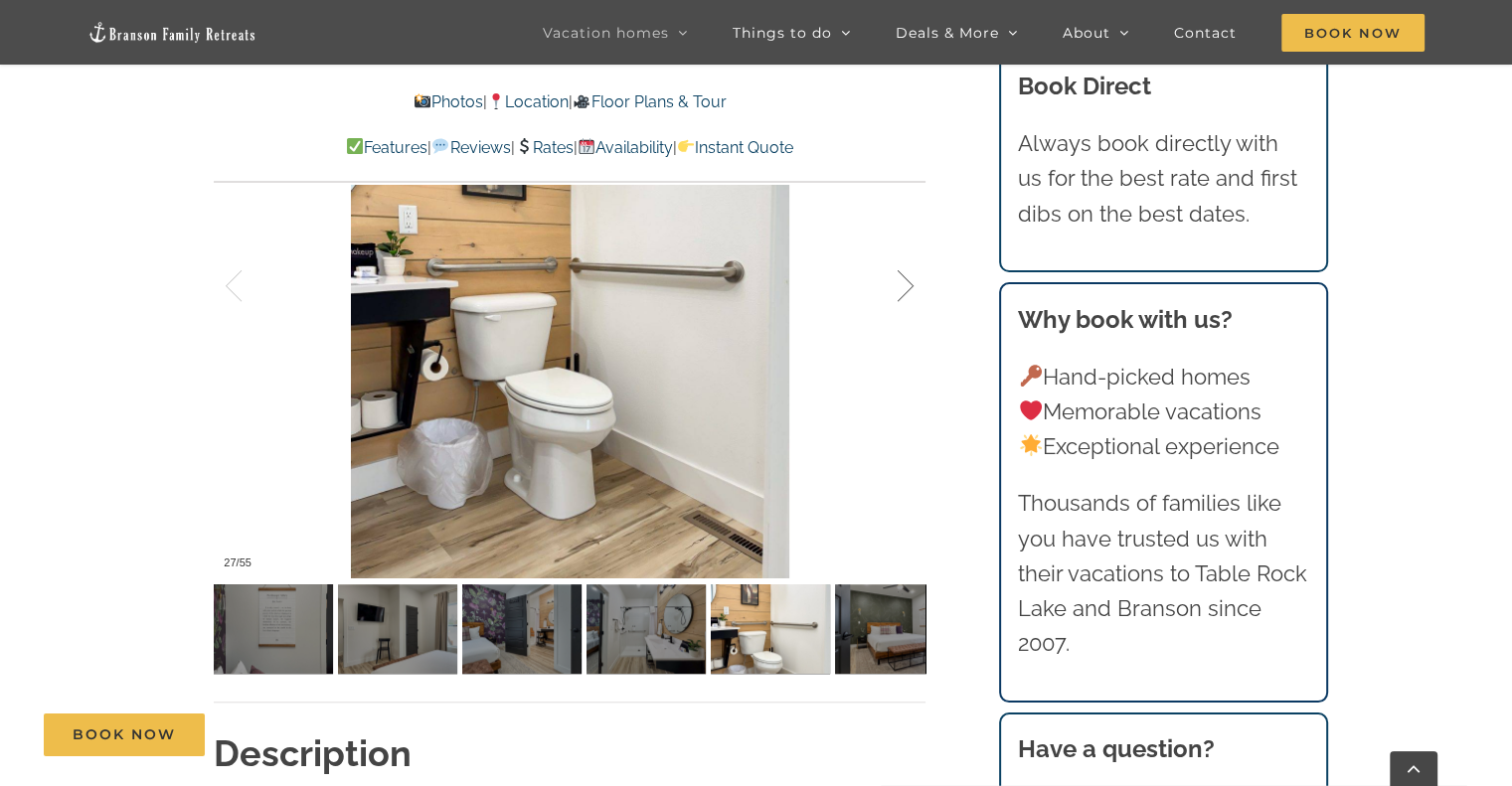 click at bounding box center [885, 286] 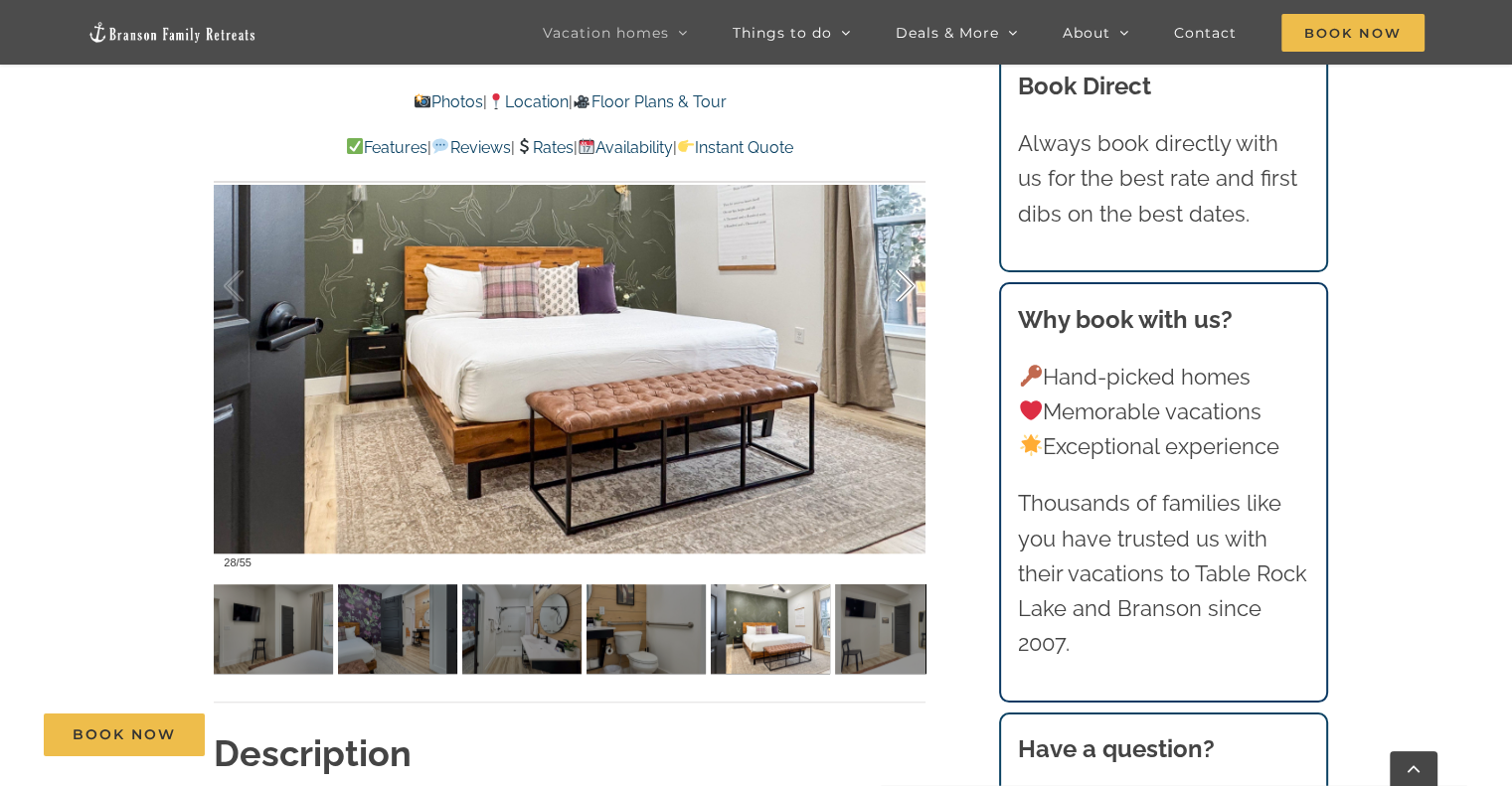 click at bounding box center [885, 286] 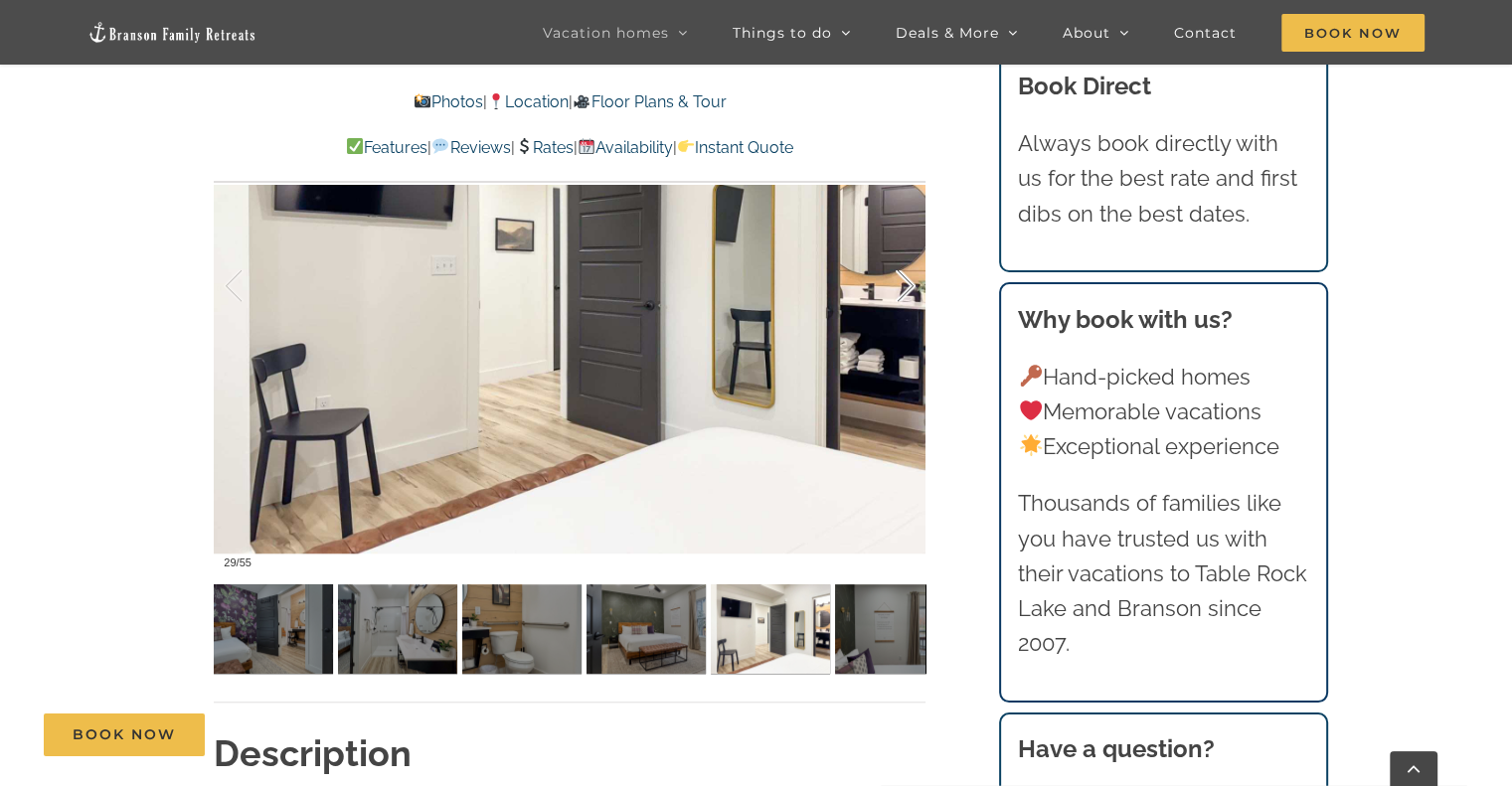 click at bounding box center (885, 286) 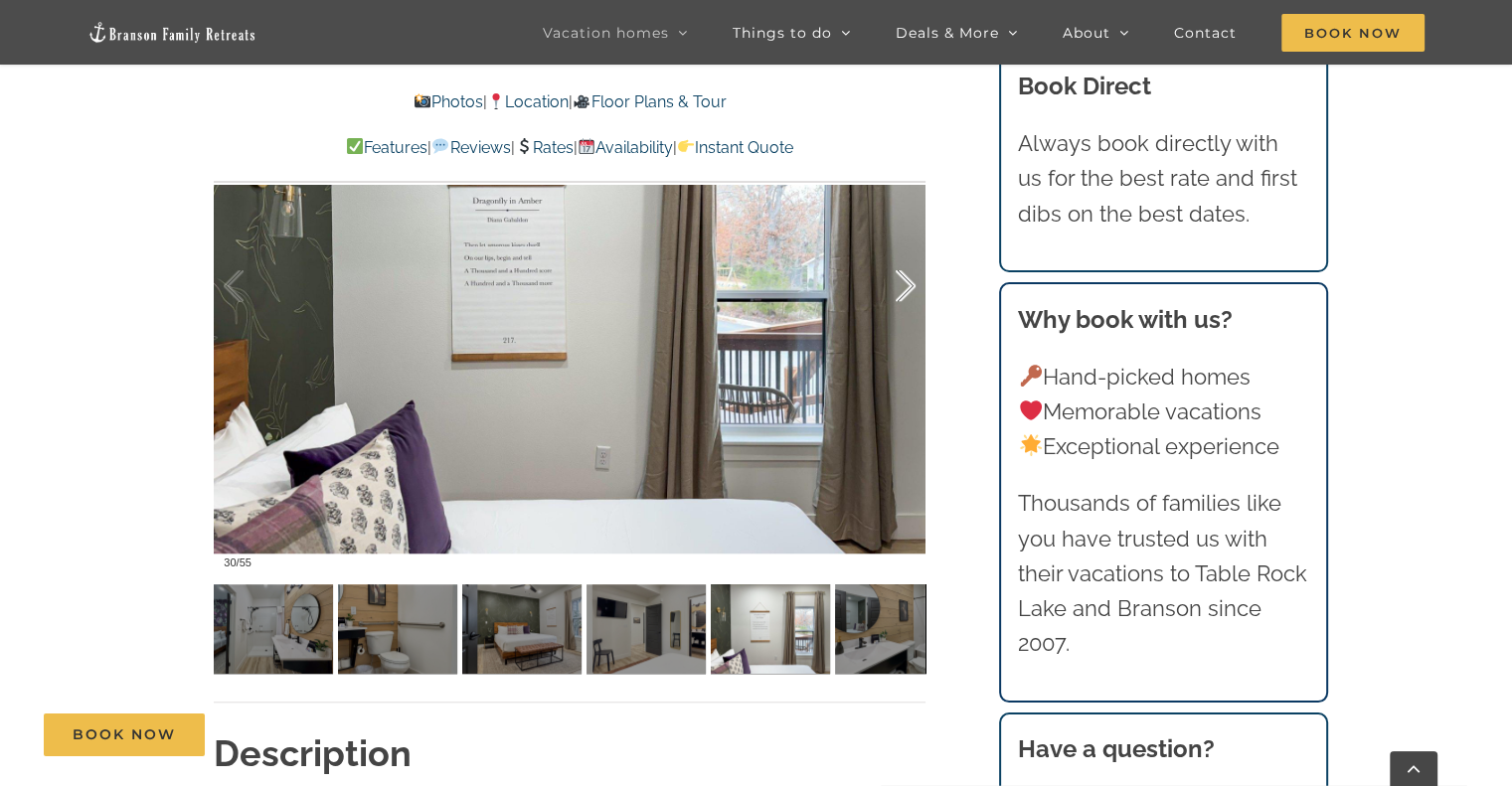 click at bounding box center [885, 286] 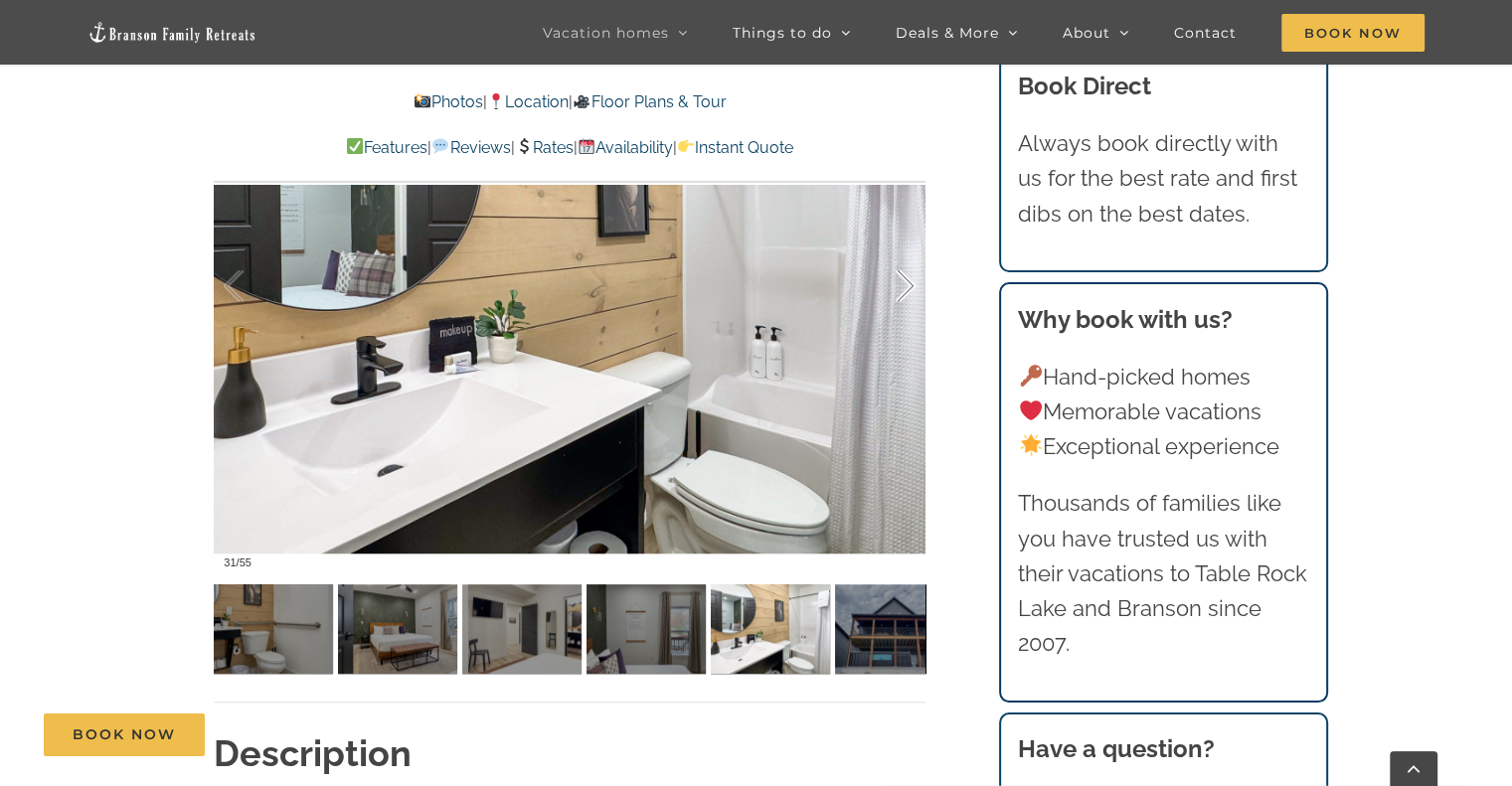 click at bounding box center [885, 286] 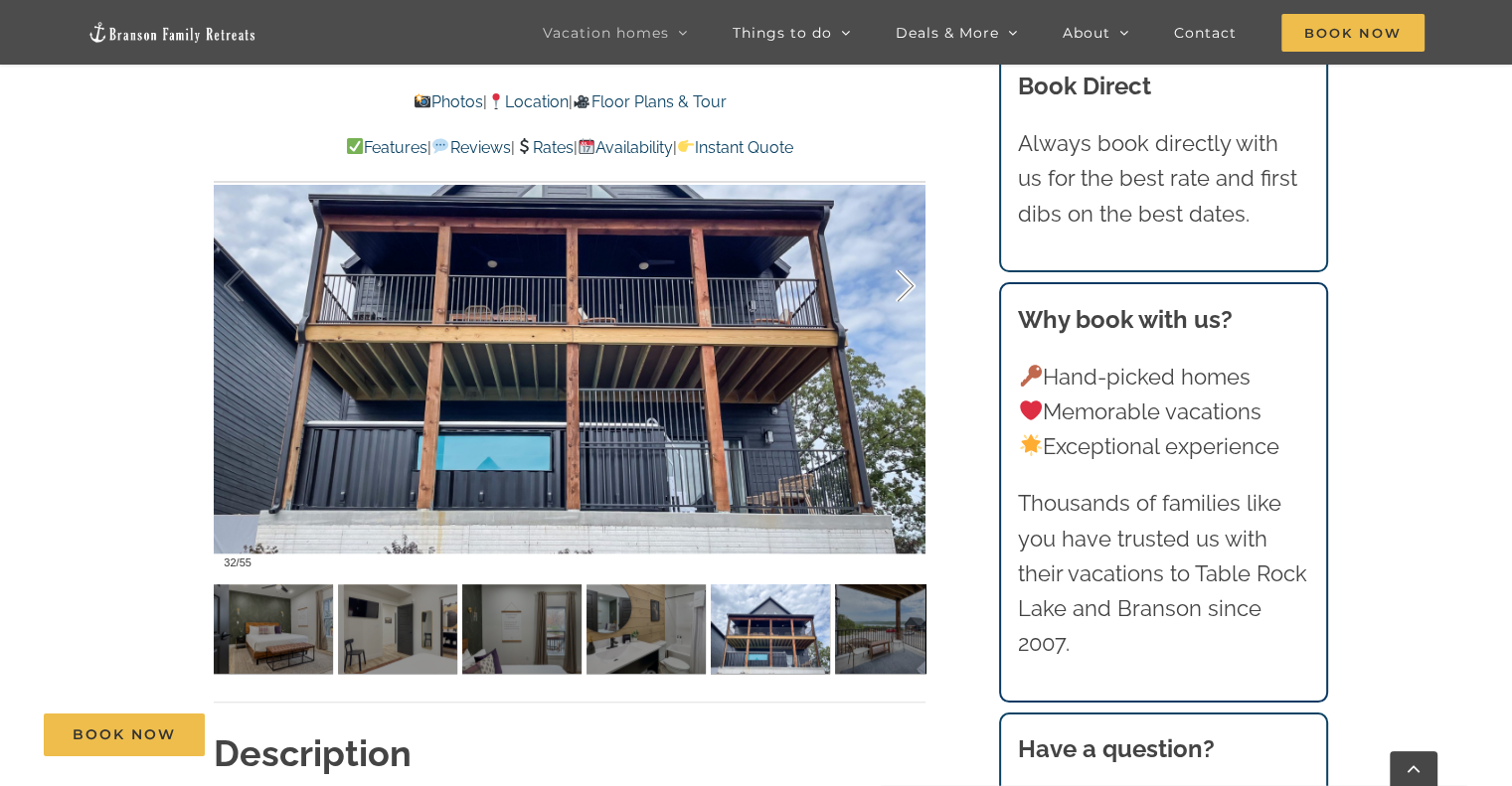 click at bounding box center (885, 286) 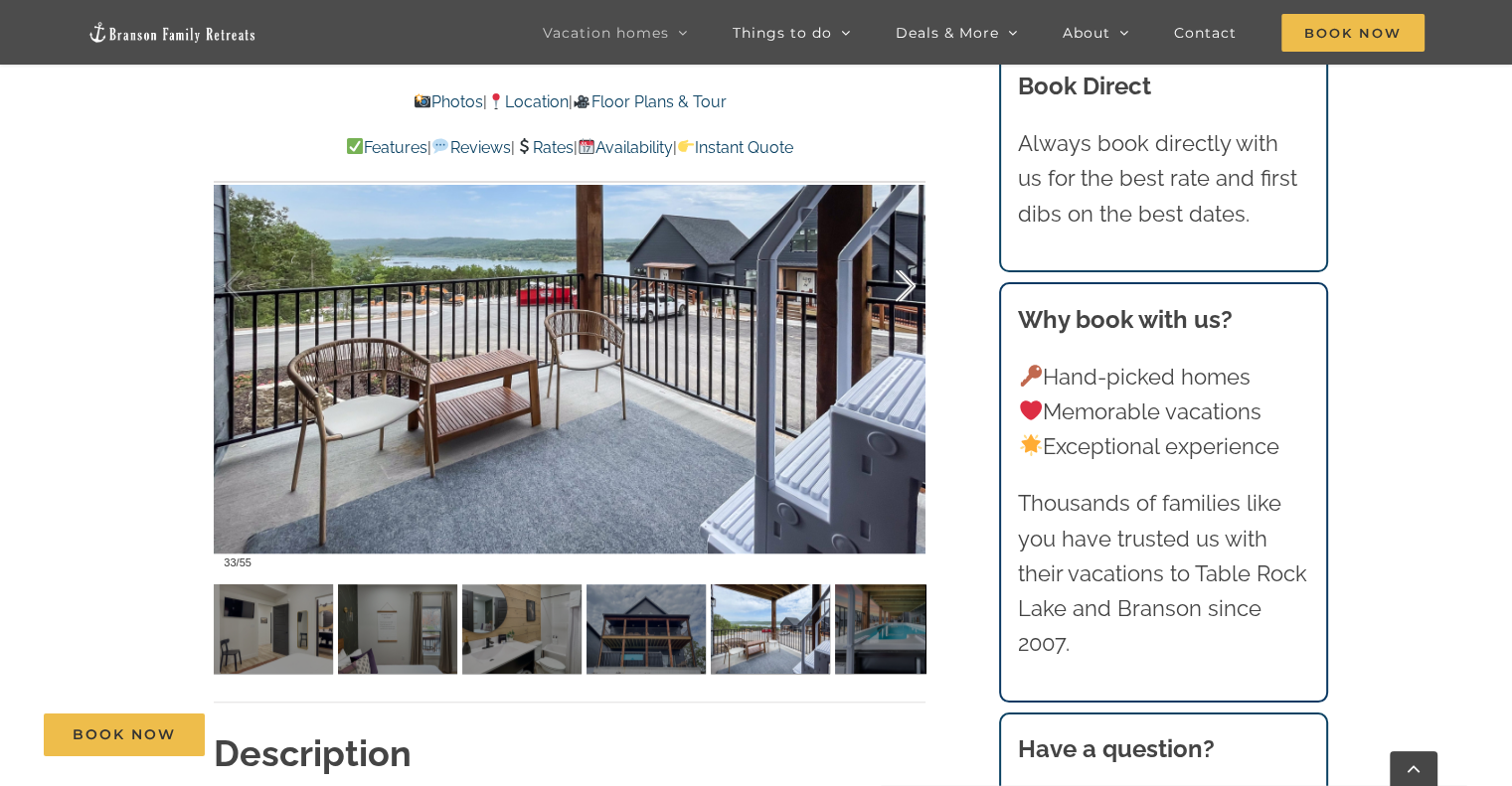 click at bounding box center (885, 286) 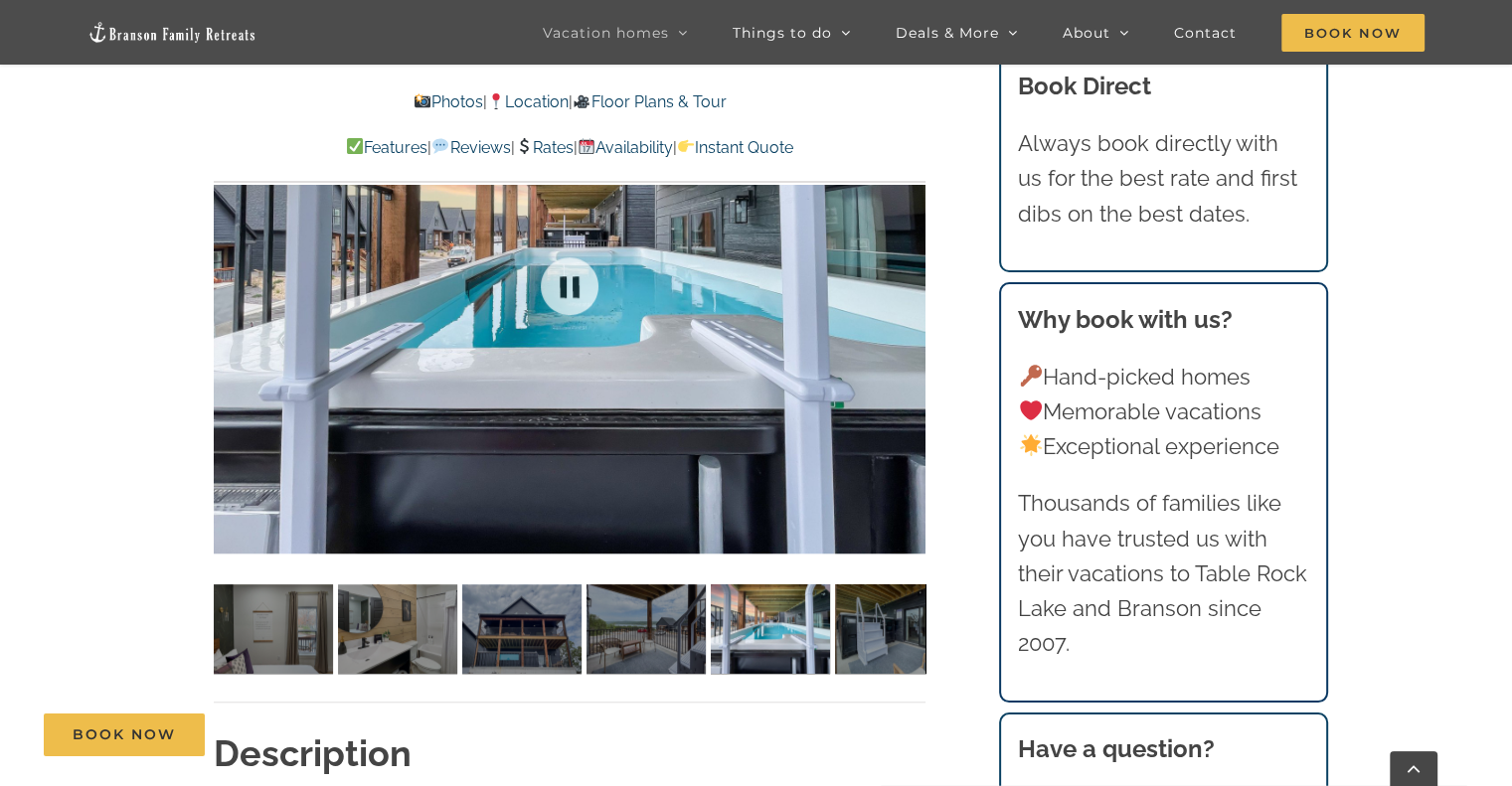 click at bounding box center [570, 286] 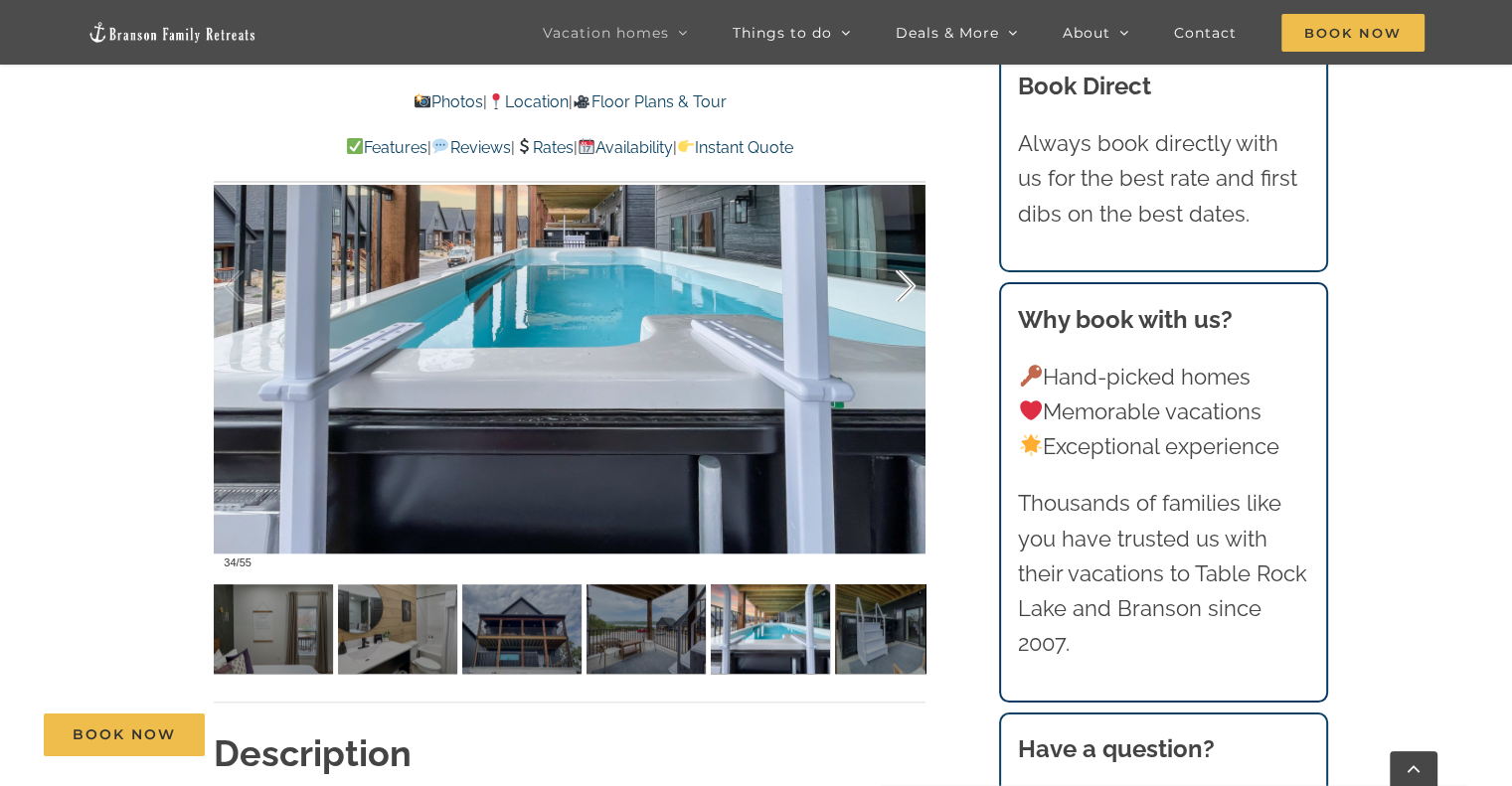 click at bounding box center (885, 286) 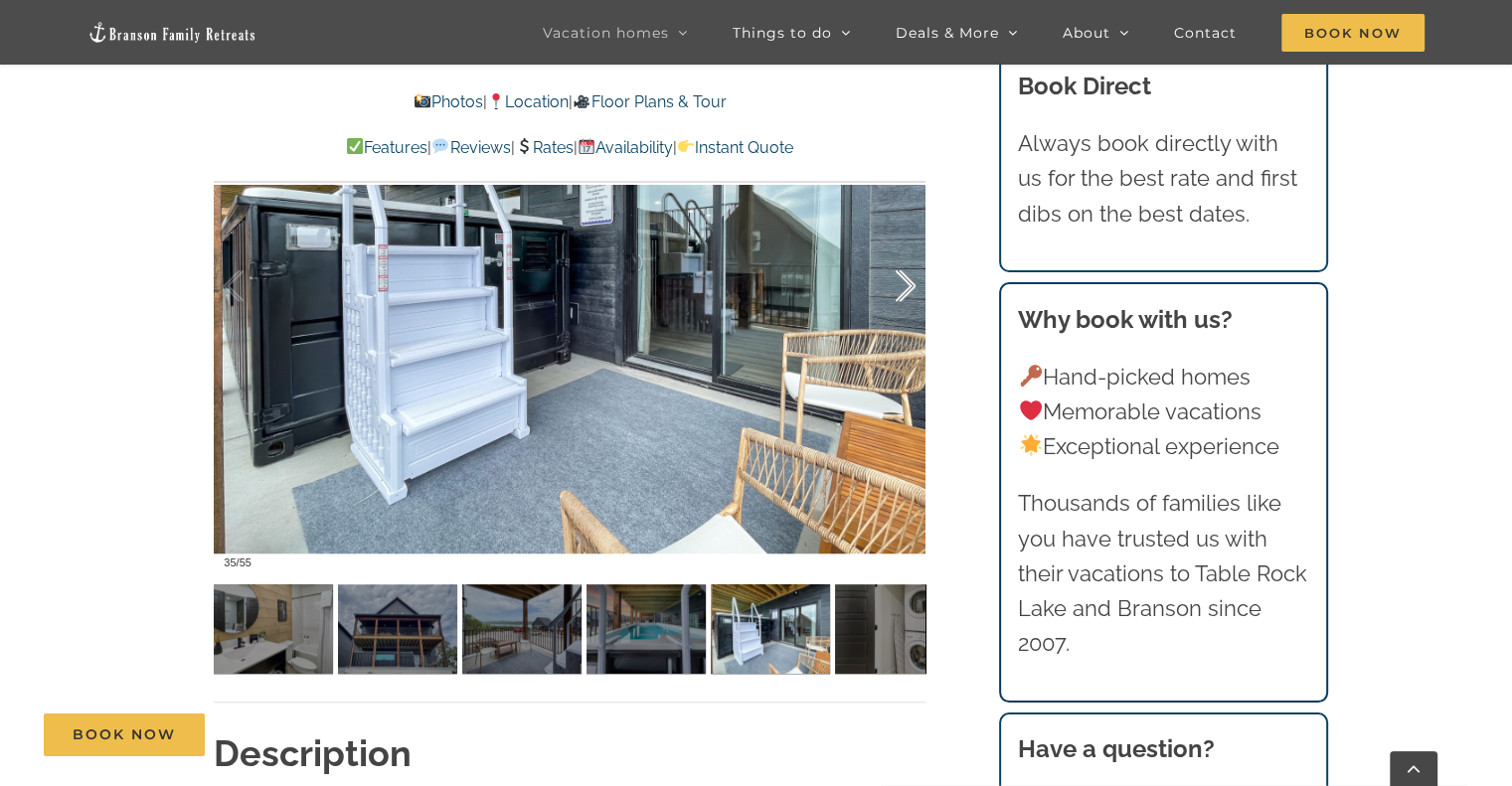 click at bounding box center (885, 286) 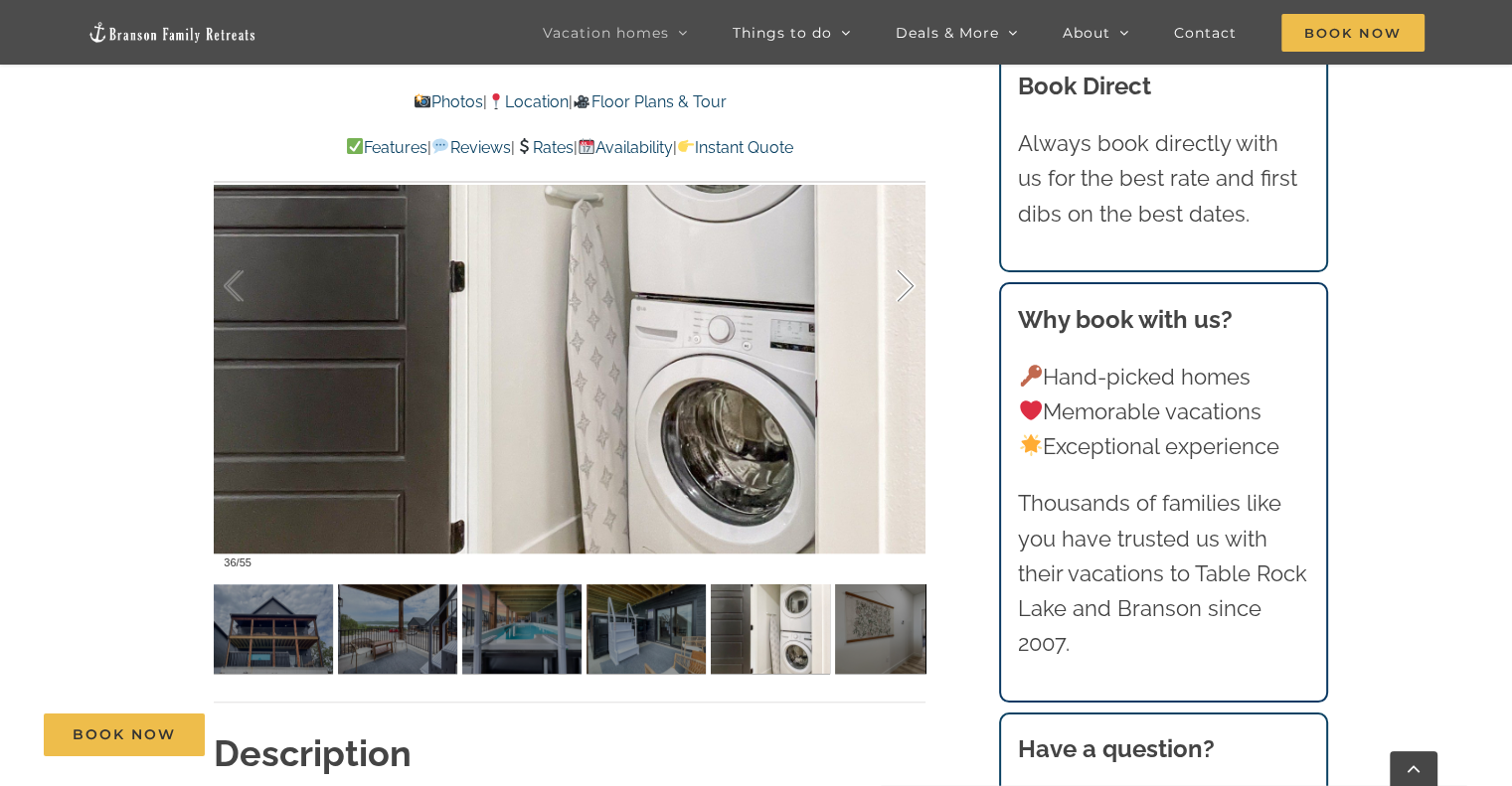 click at bounding box center (885, 286) 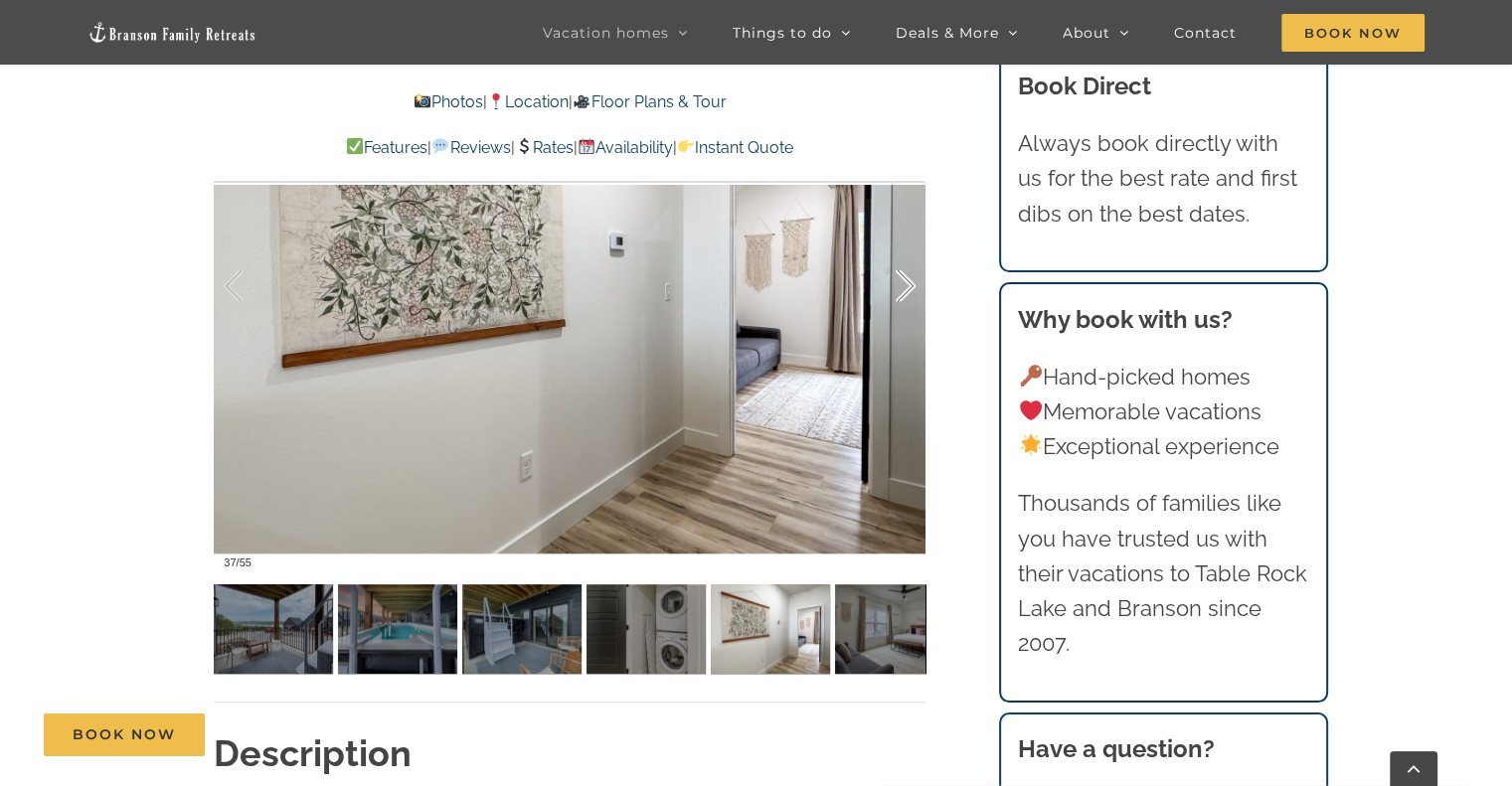 click at bounding box center (885, 286) 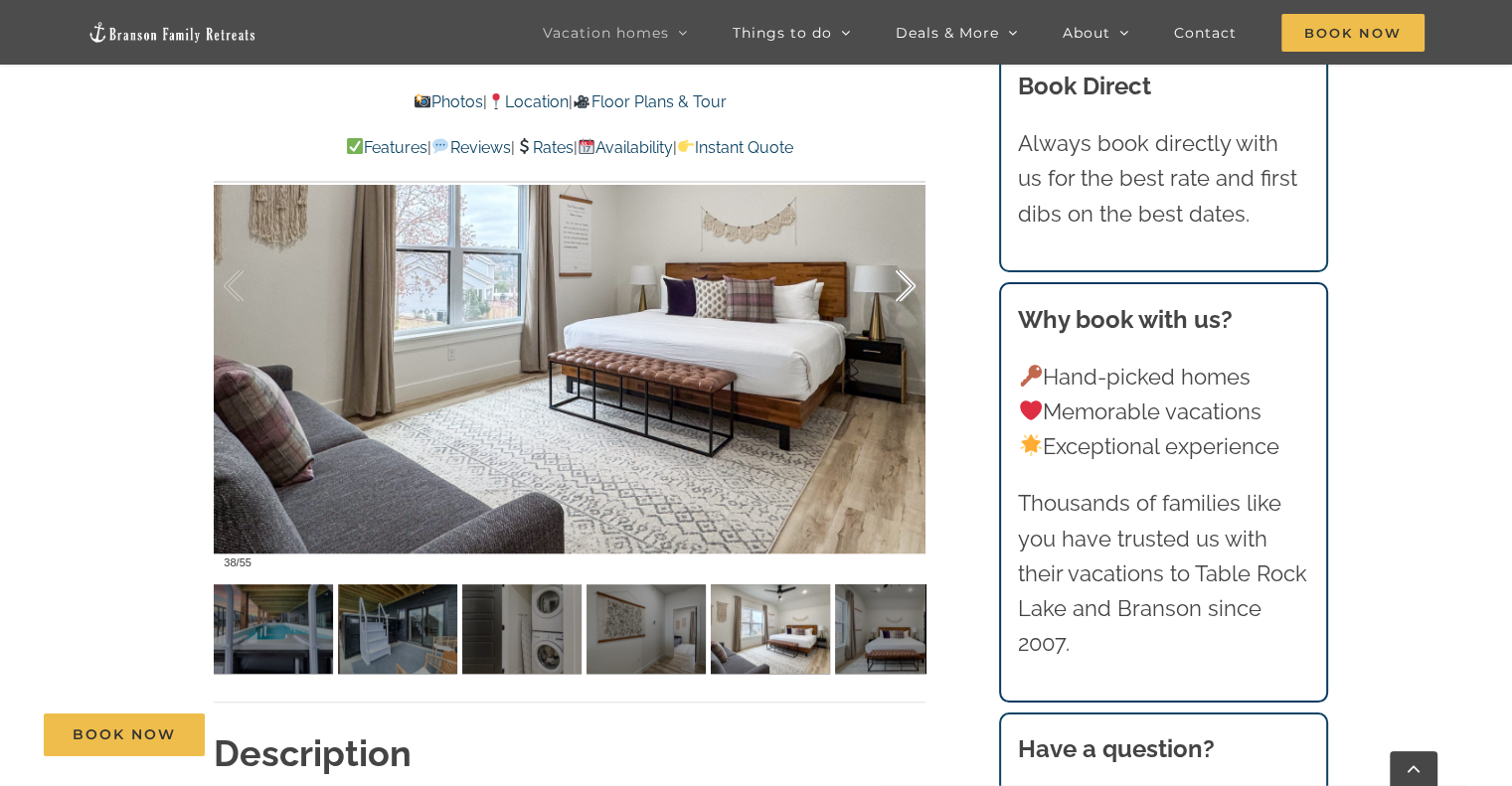 click at bounding box center (885, 286) 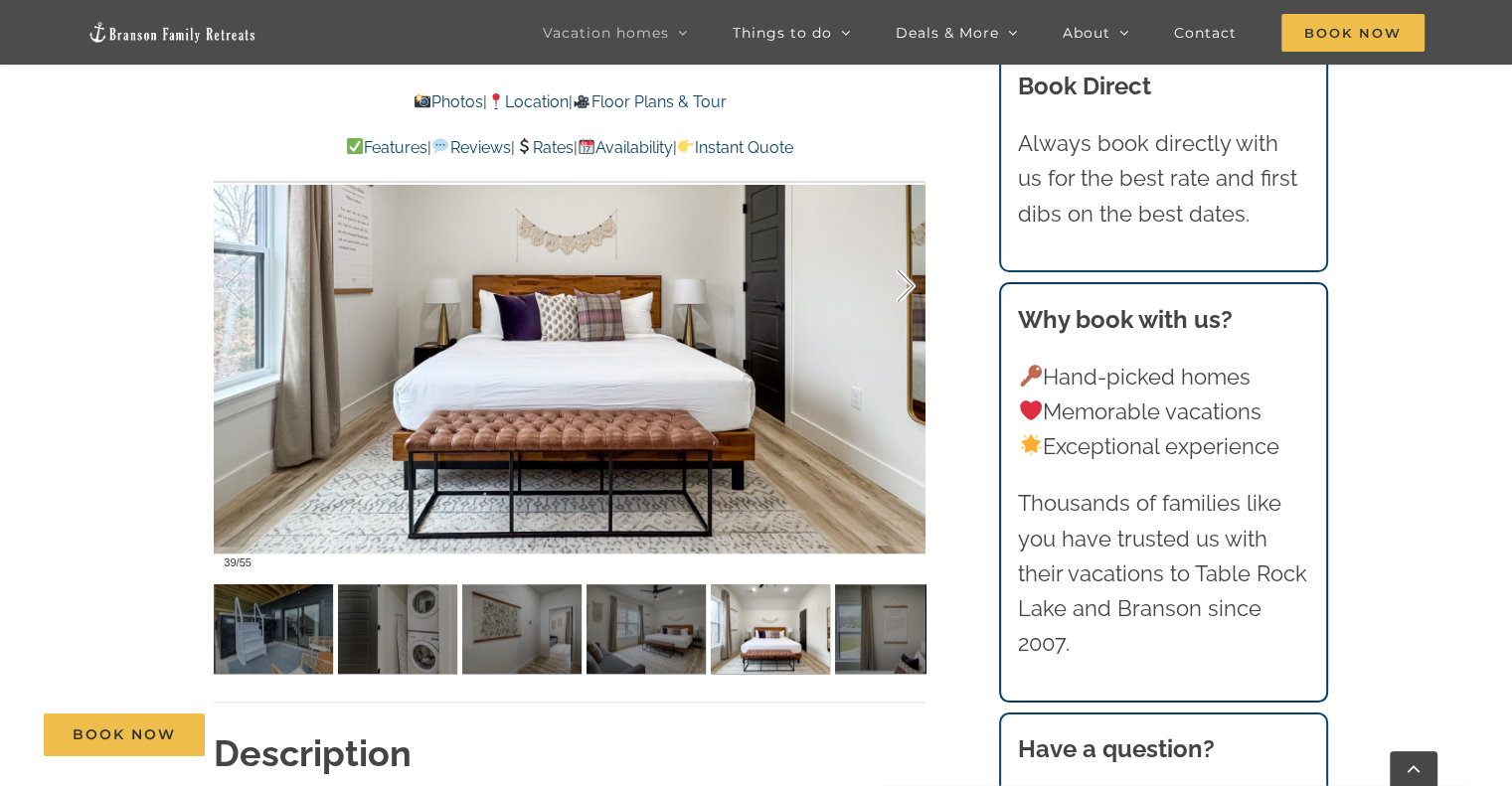 click at bounding box center (885, 286) 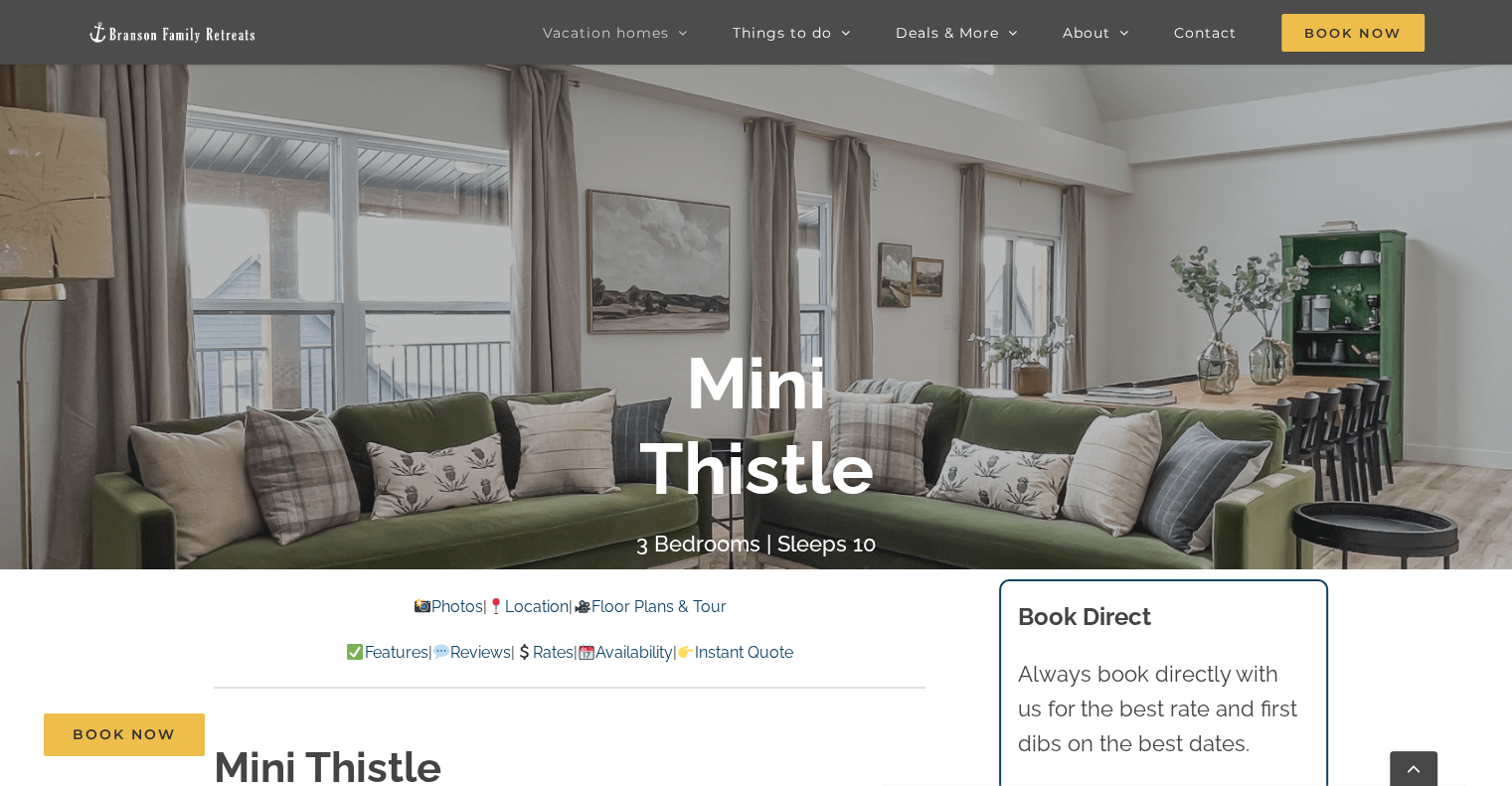 scroll, scrollTop: 231, scrollLeft: 0, axis: vertical 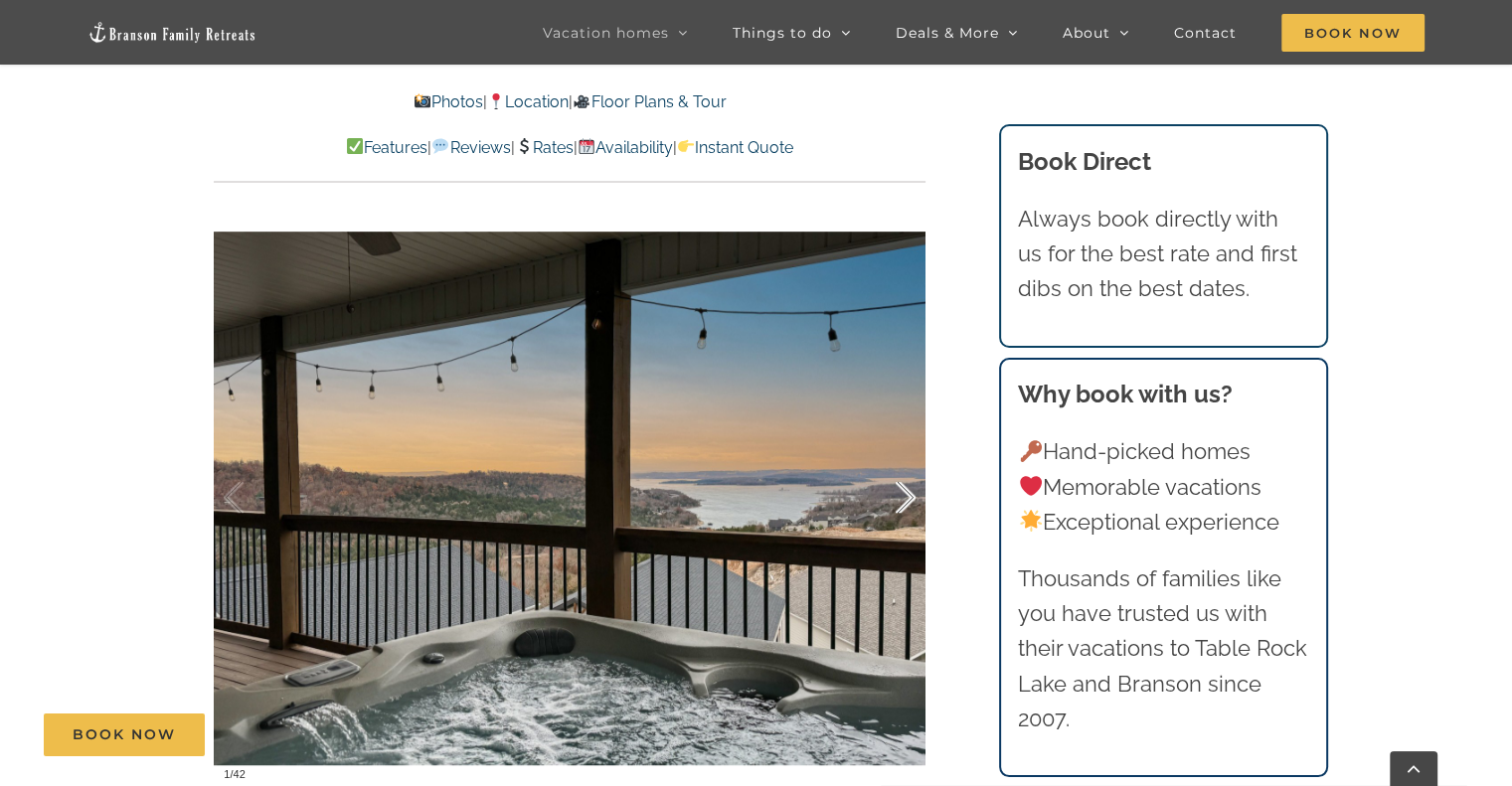 click at bounding box center (885, 498) 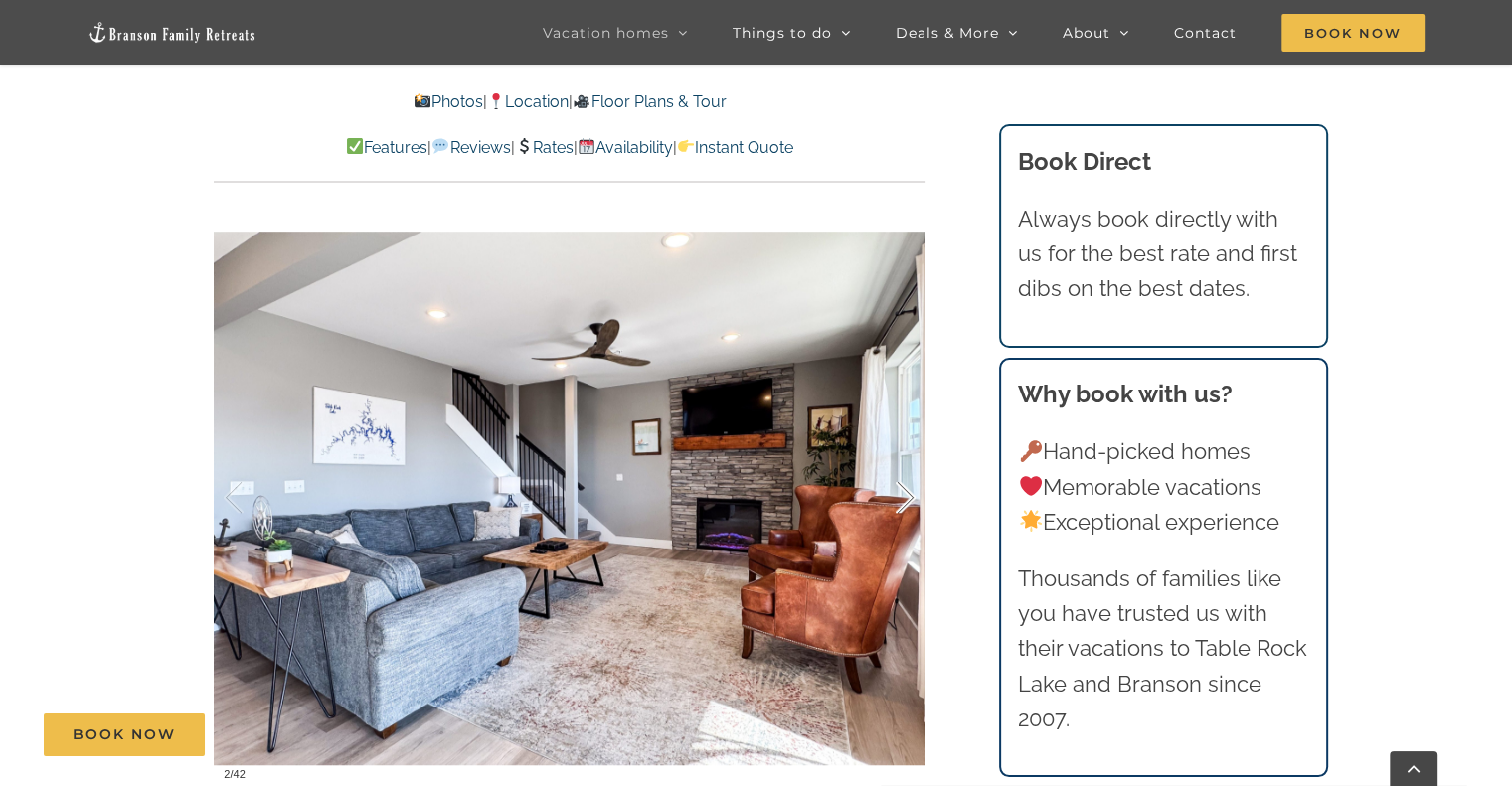 click at bounding box center [885, 498] 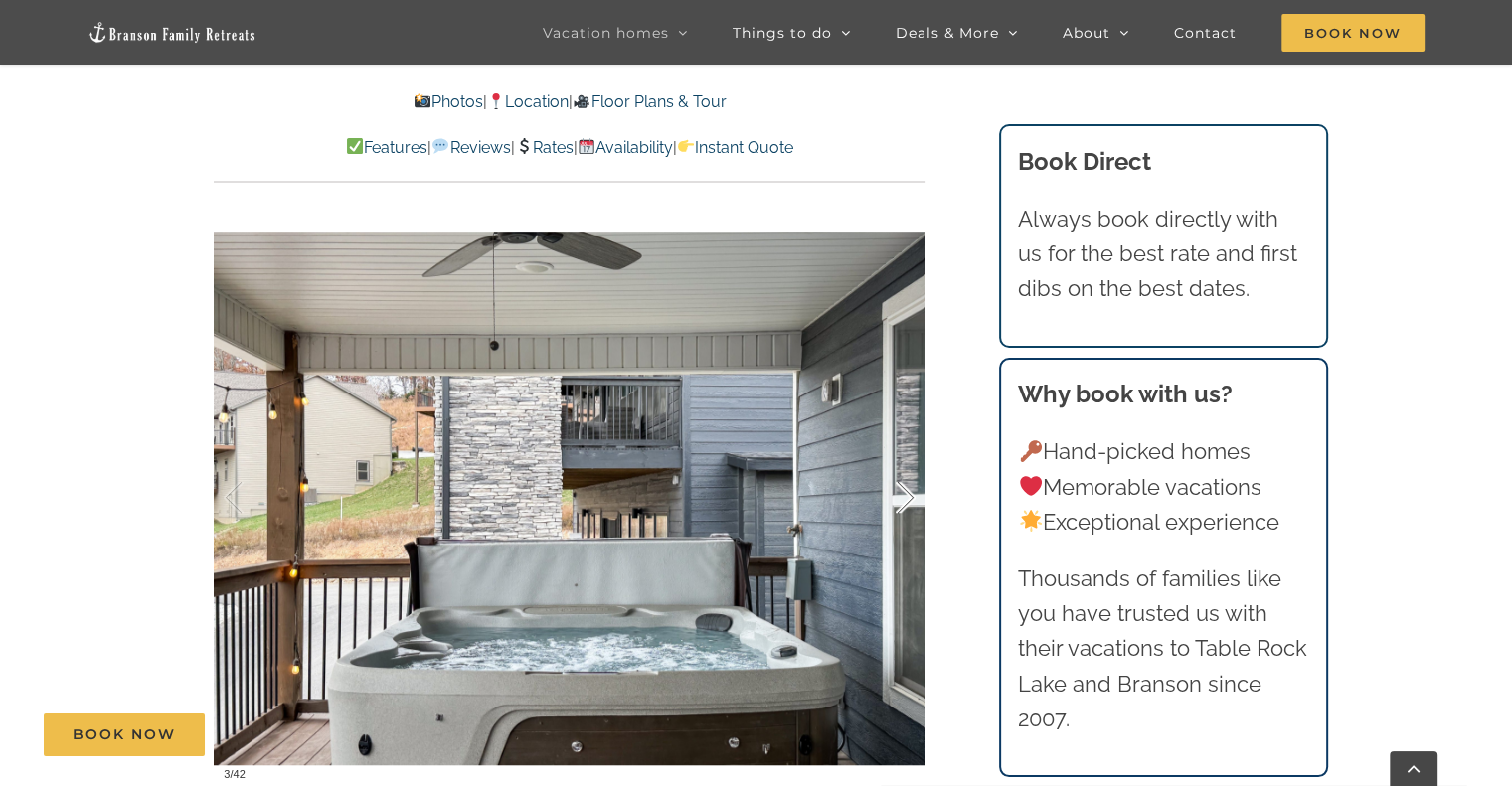 click at bounding box center [885, 498] 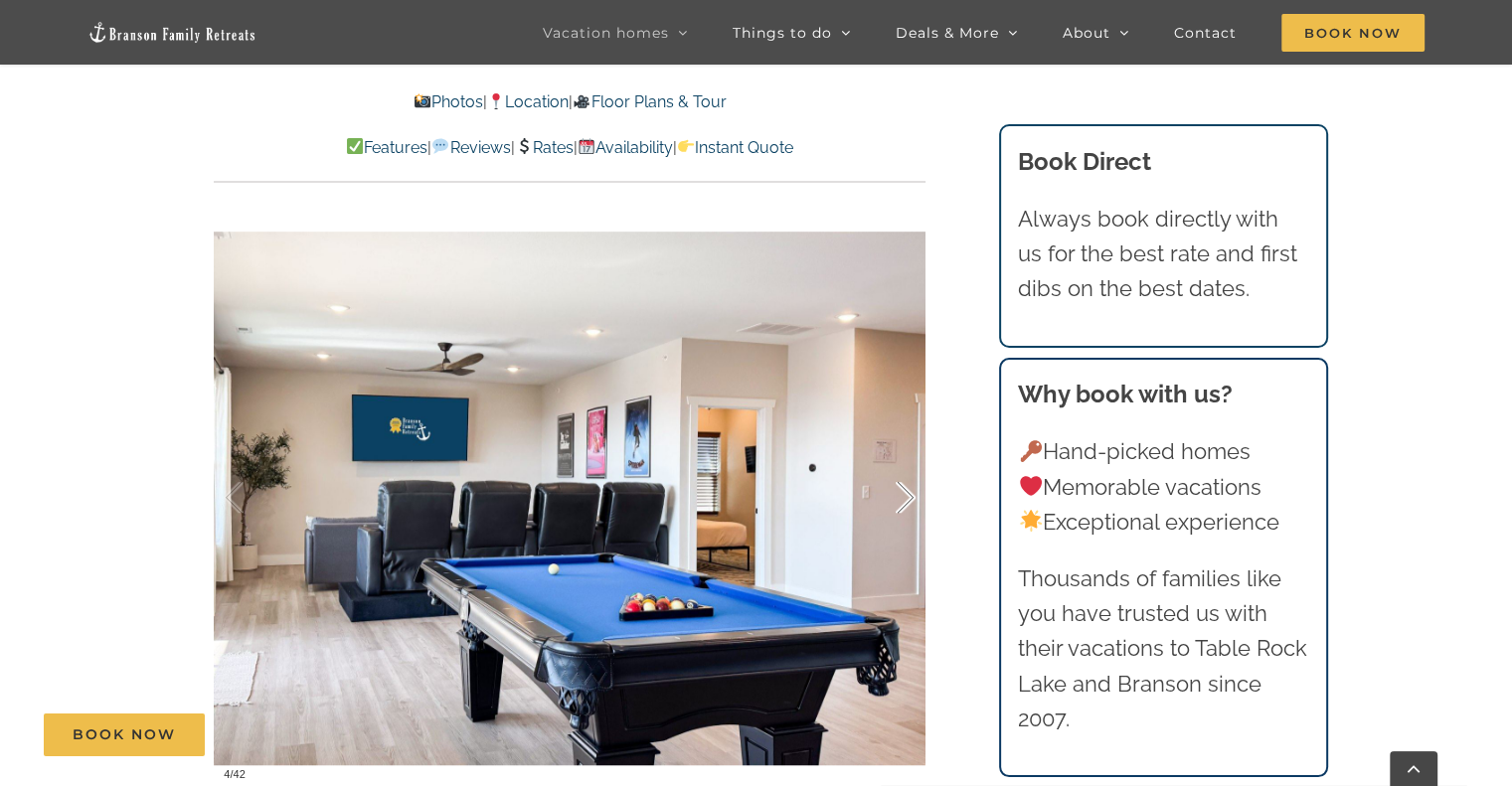 click at bounding box center (885, 498) 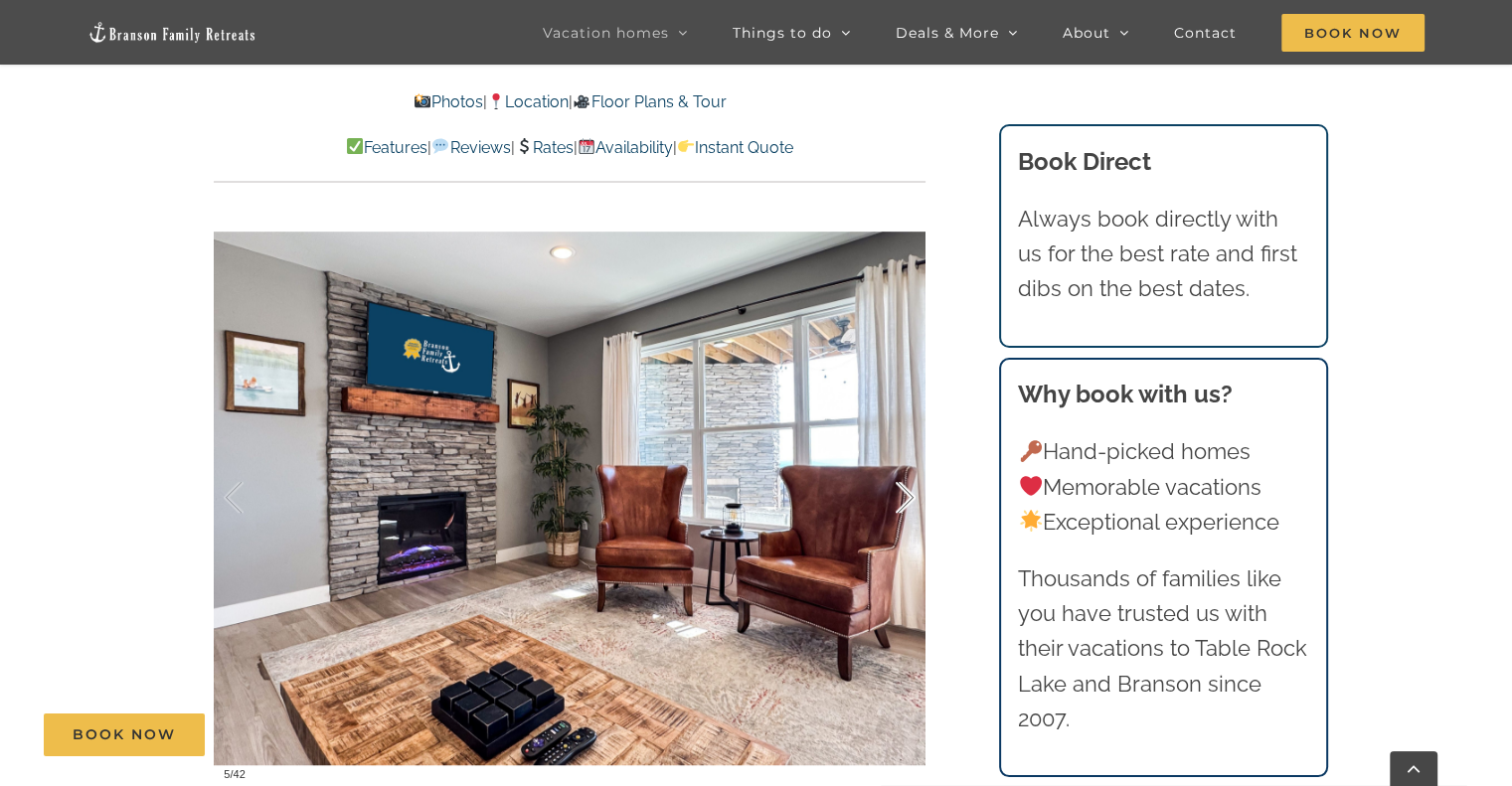 click at bounding box center [885, 498] 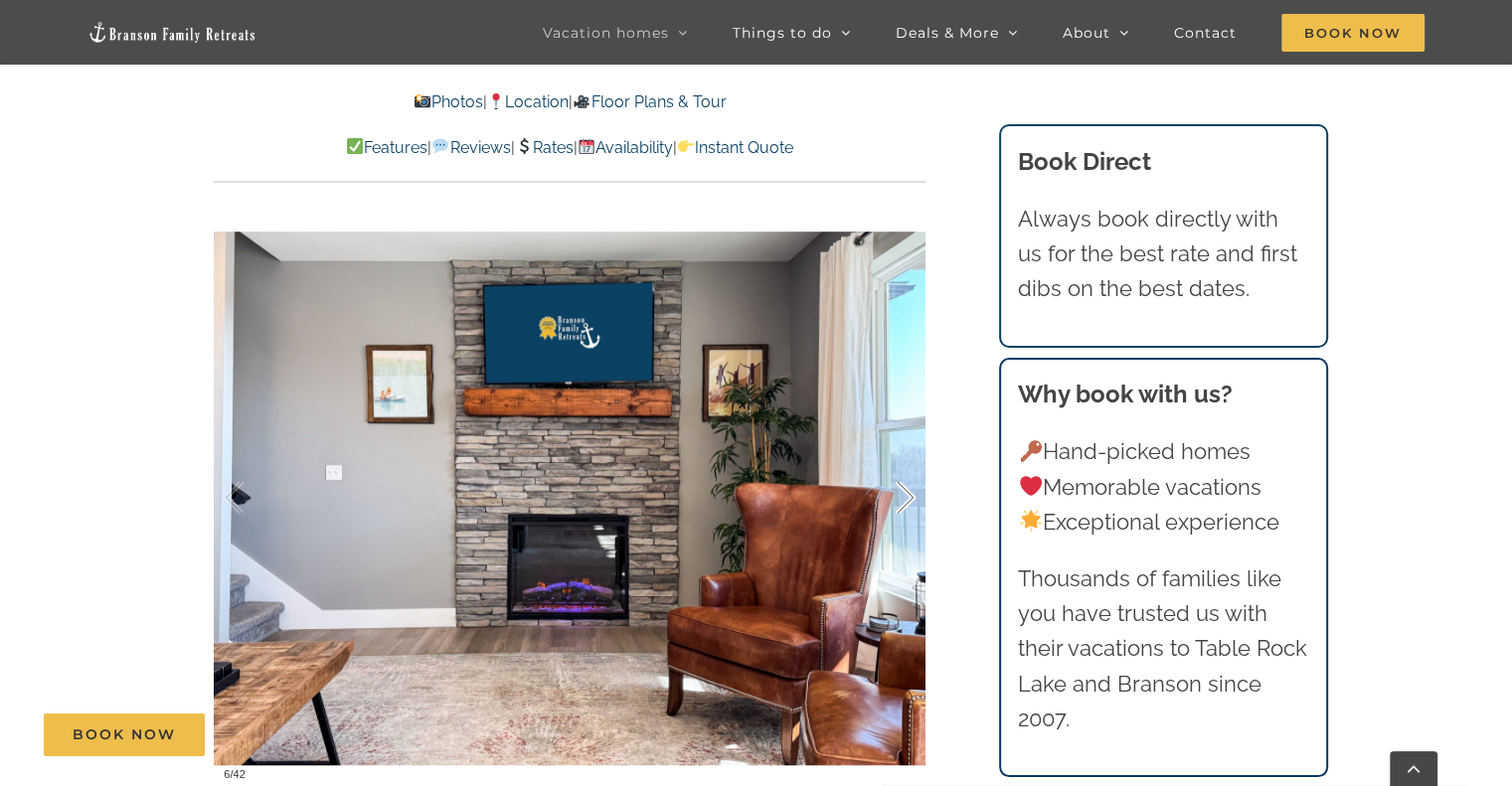 click at bounding box center [885, 498] 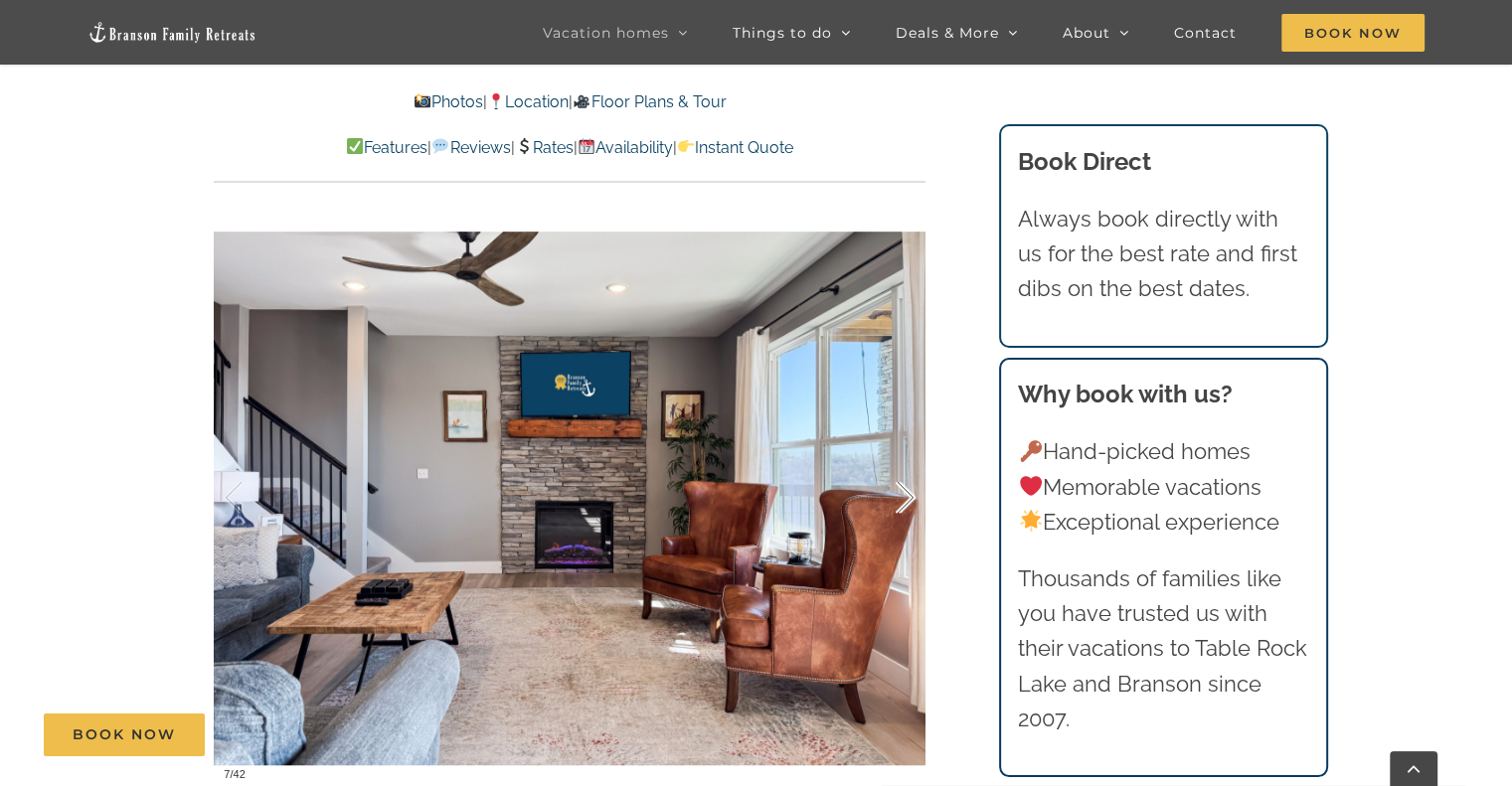 click at bounding box center (885, 498) 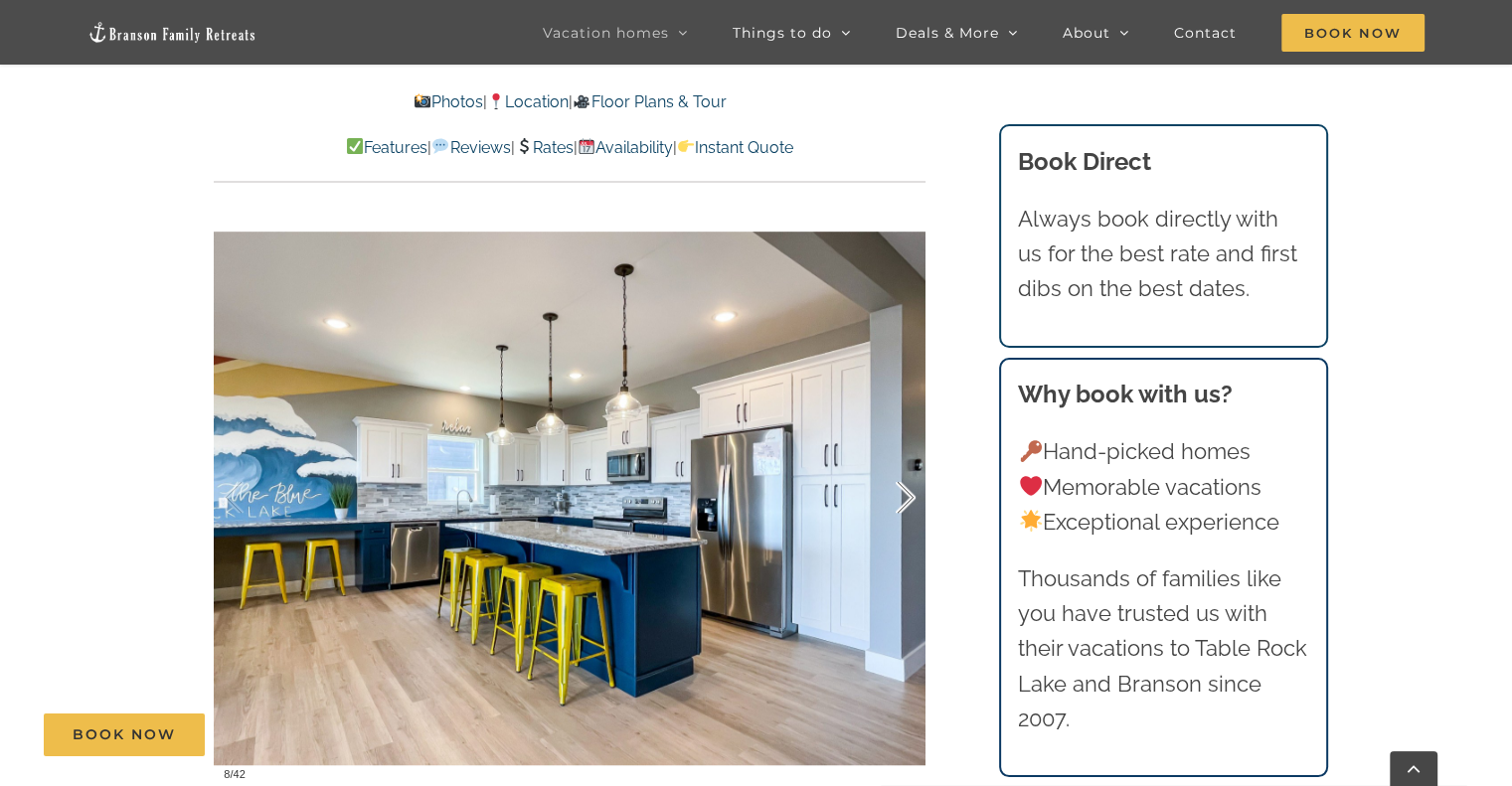 click at bounding box center (885, 498) 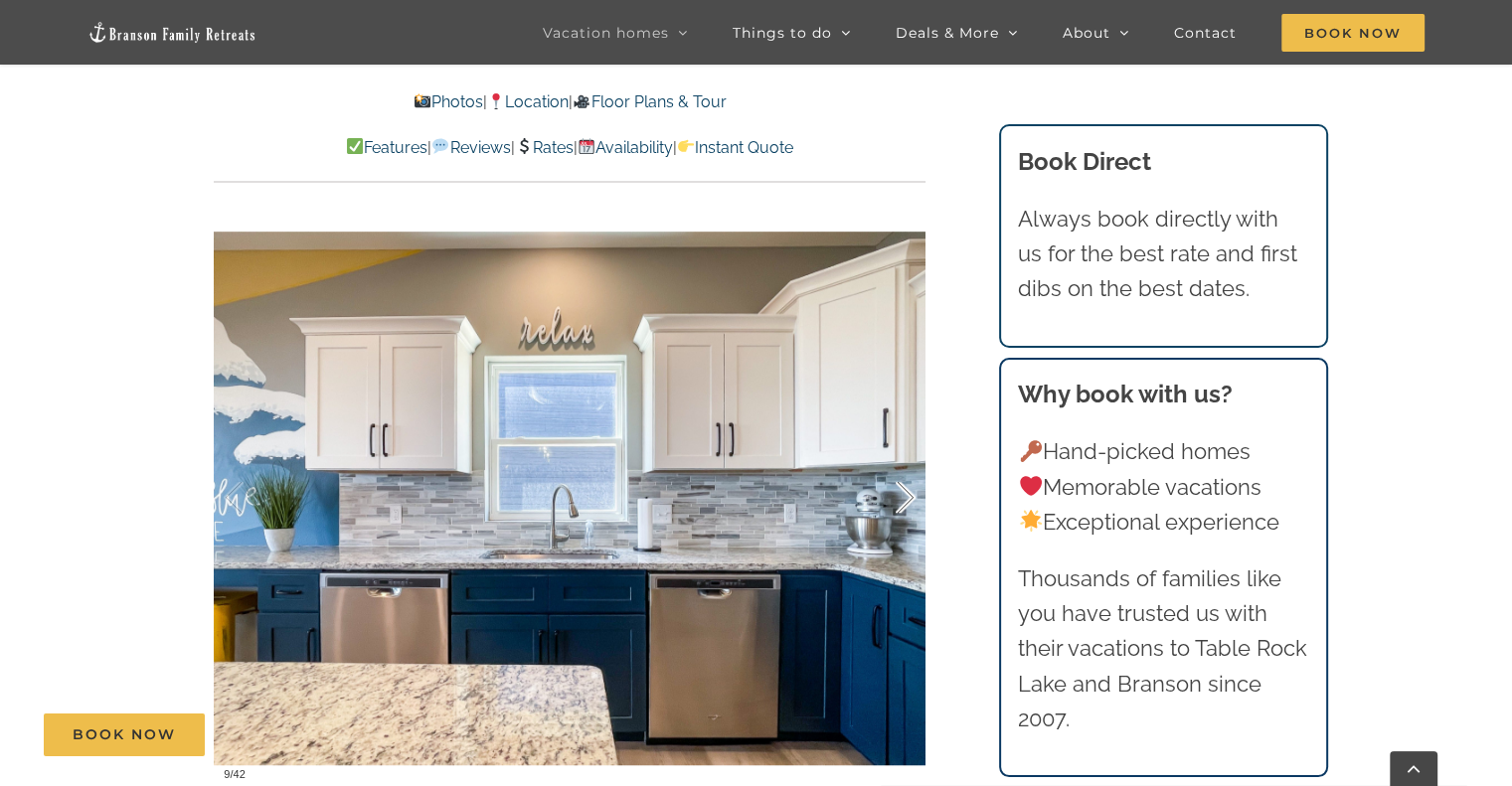 click at bounding box center [885, 498] 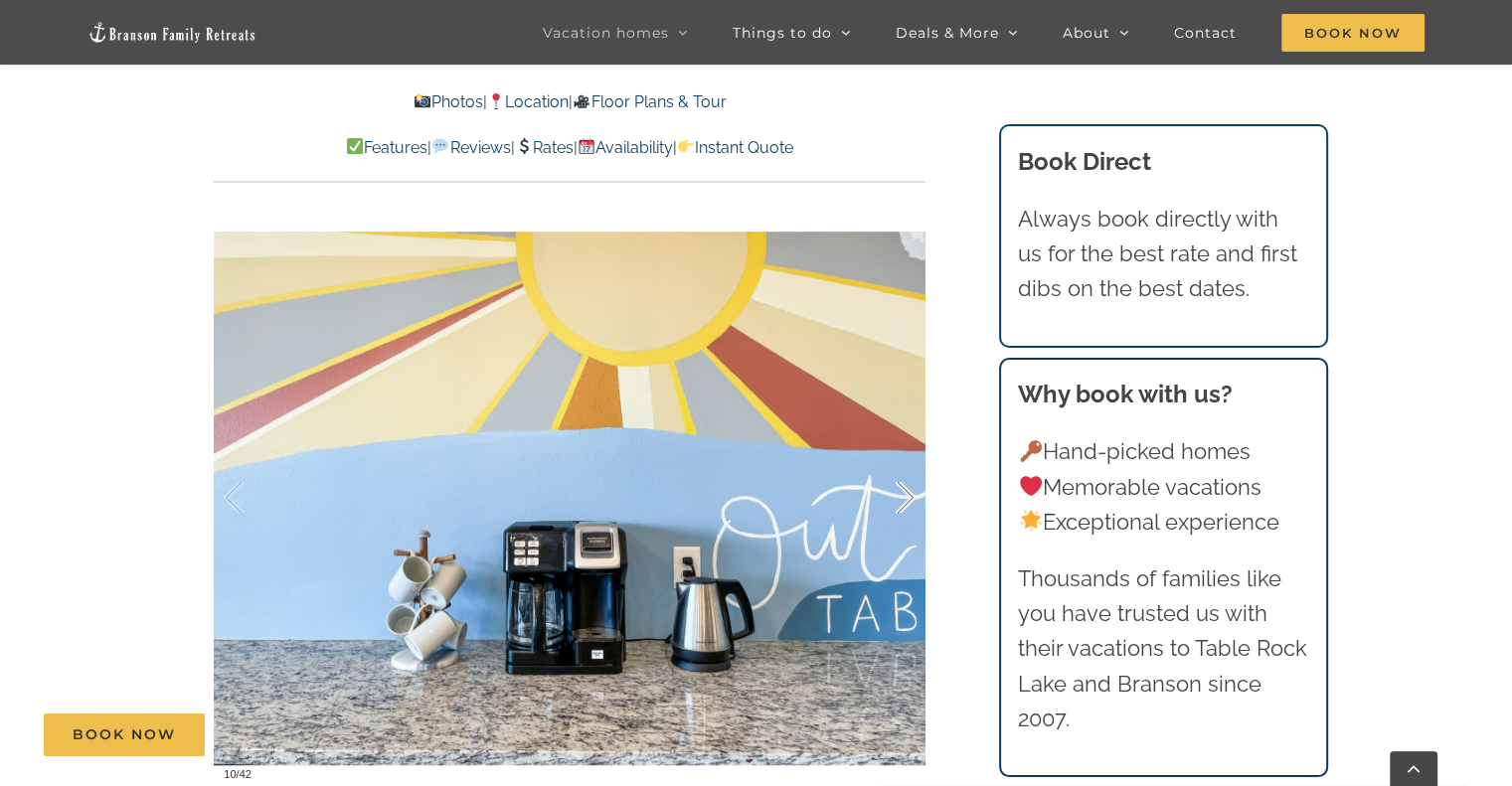 click at bounding box center (885, 498) 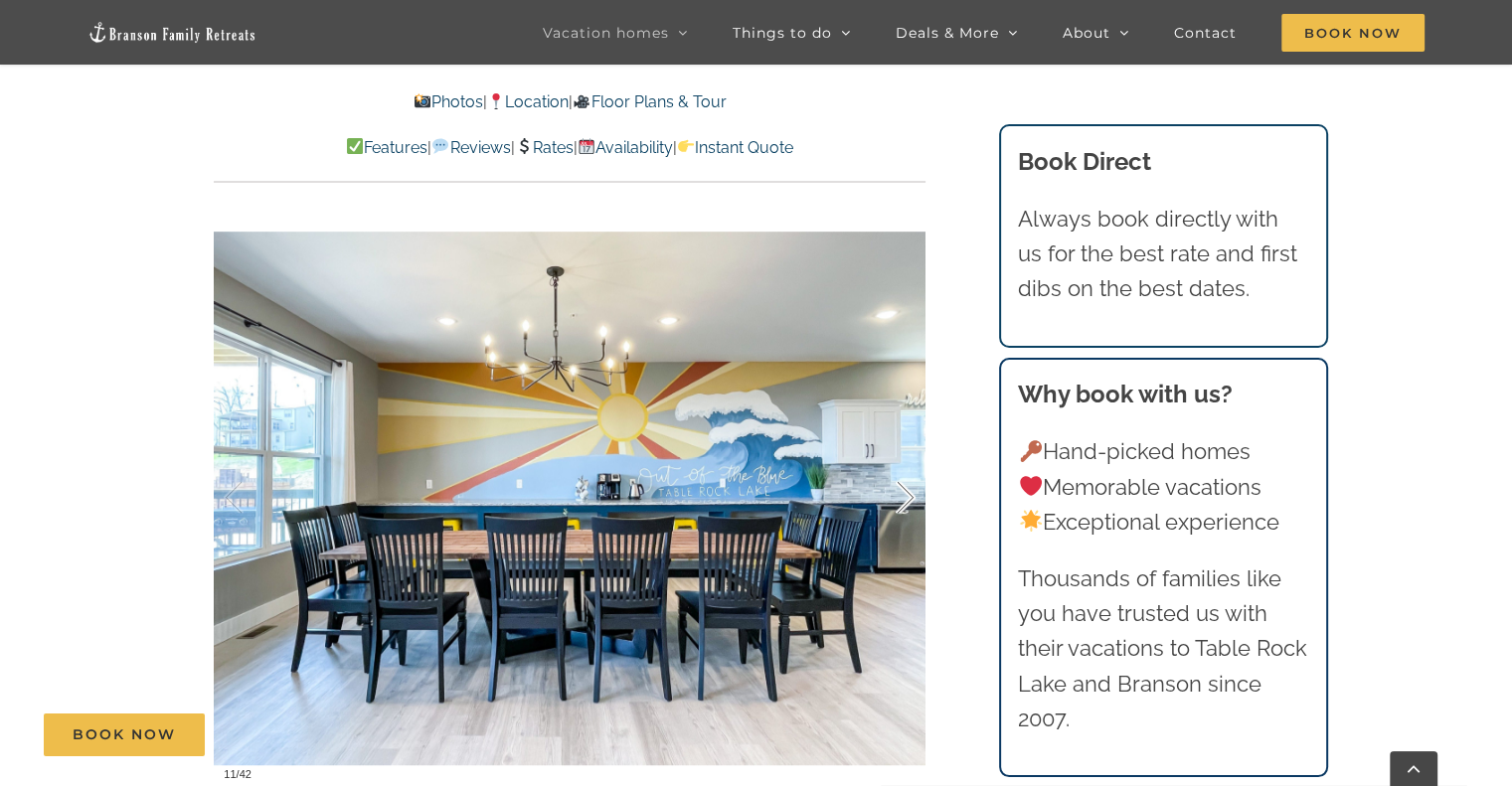 click at bounding box center [885, 498] 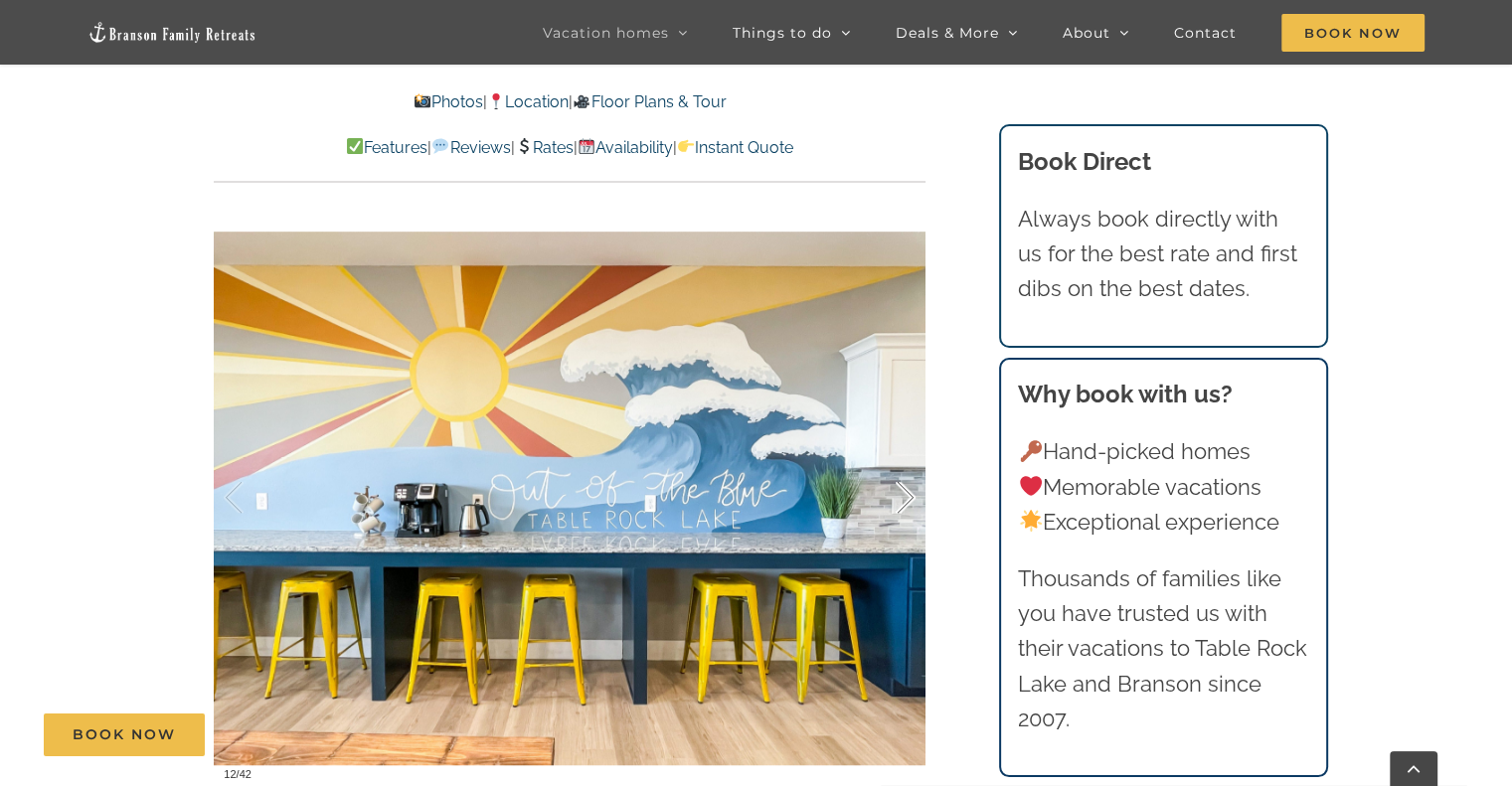 click at bounding box center [885, 498] 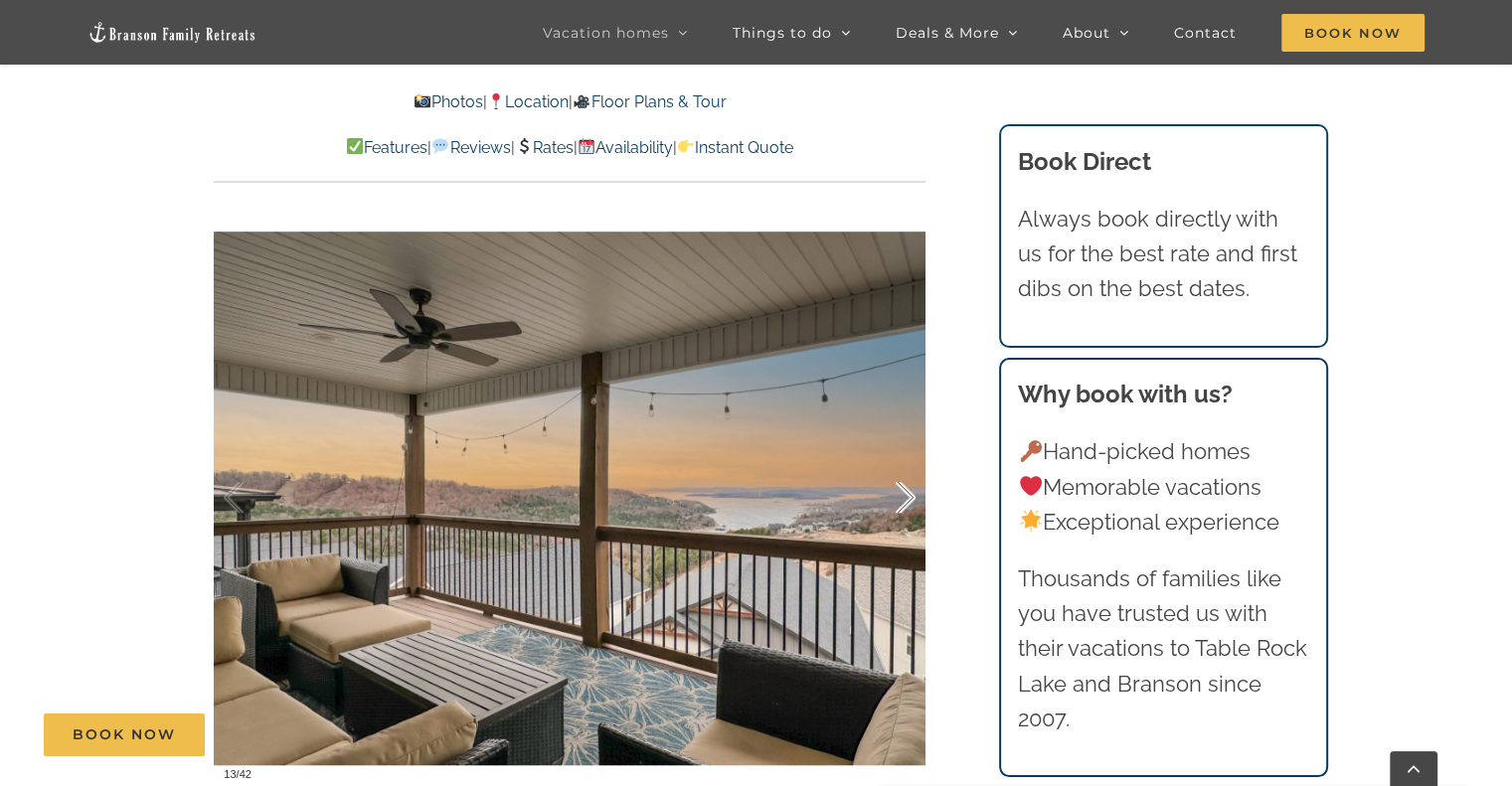 click at bounding box center [885, 498] 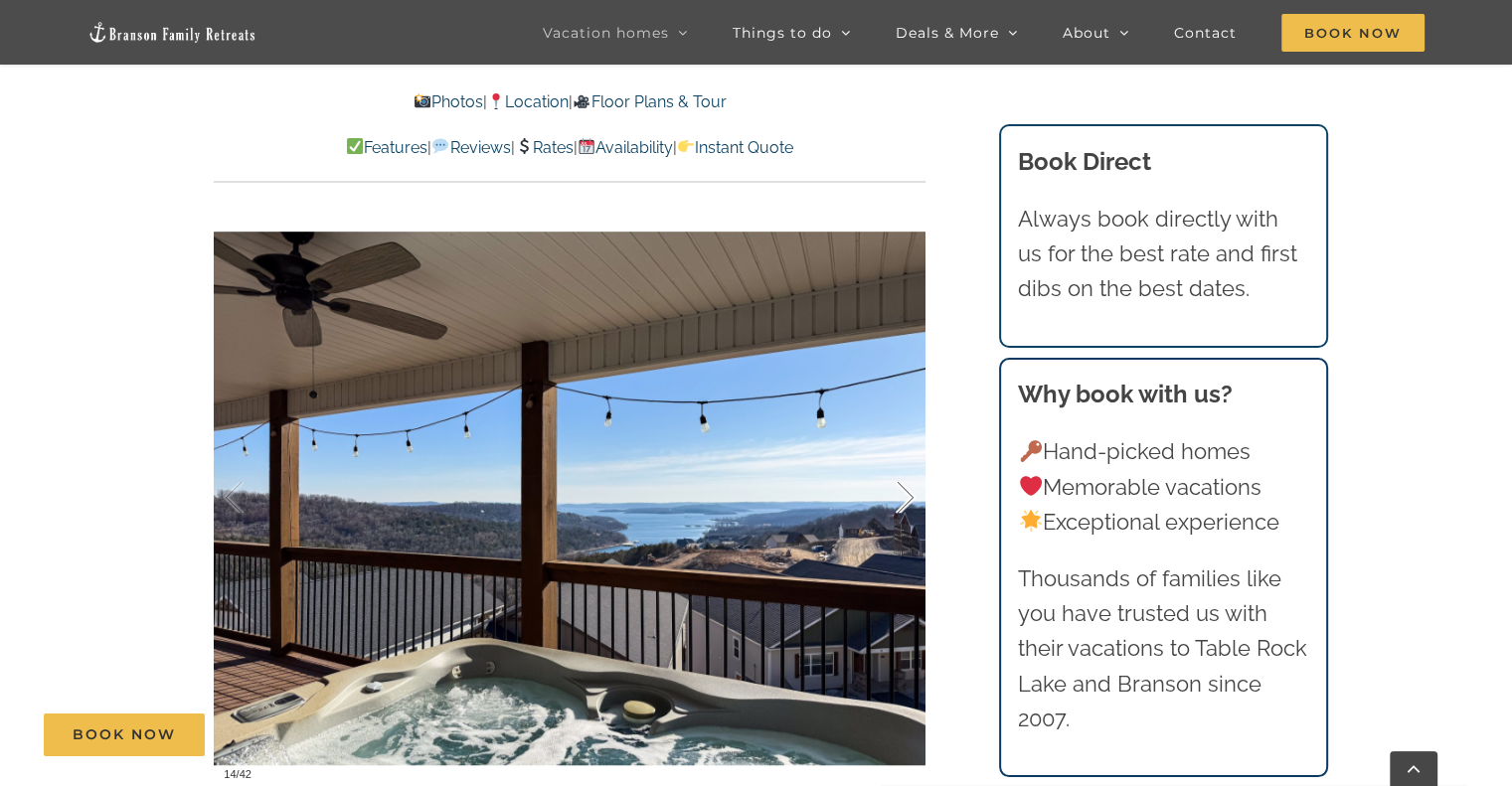 click at bounding box center (885, 498) 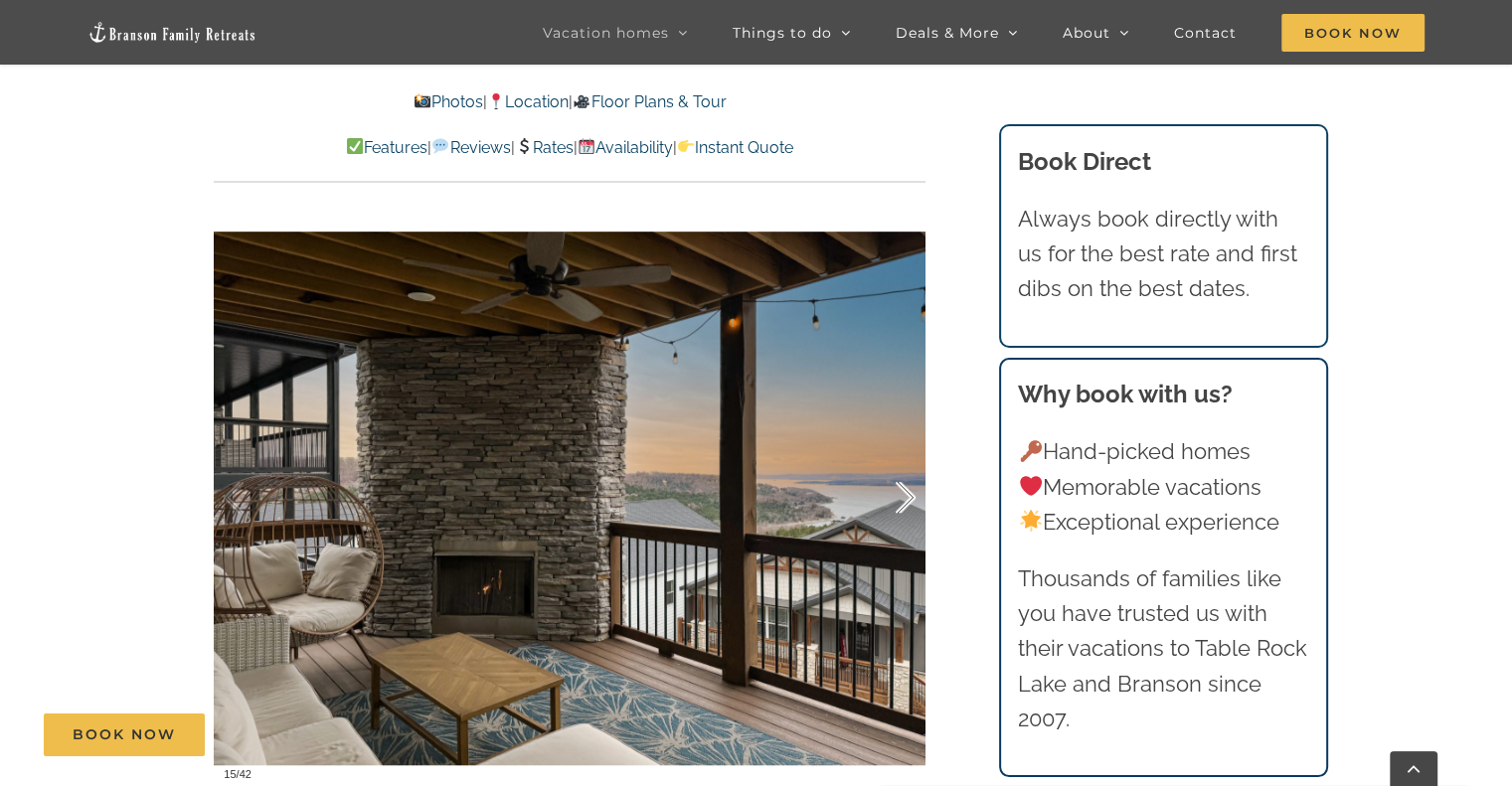 click at bounding box center [885, 498] 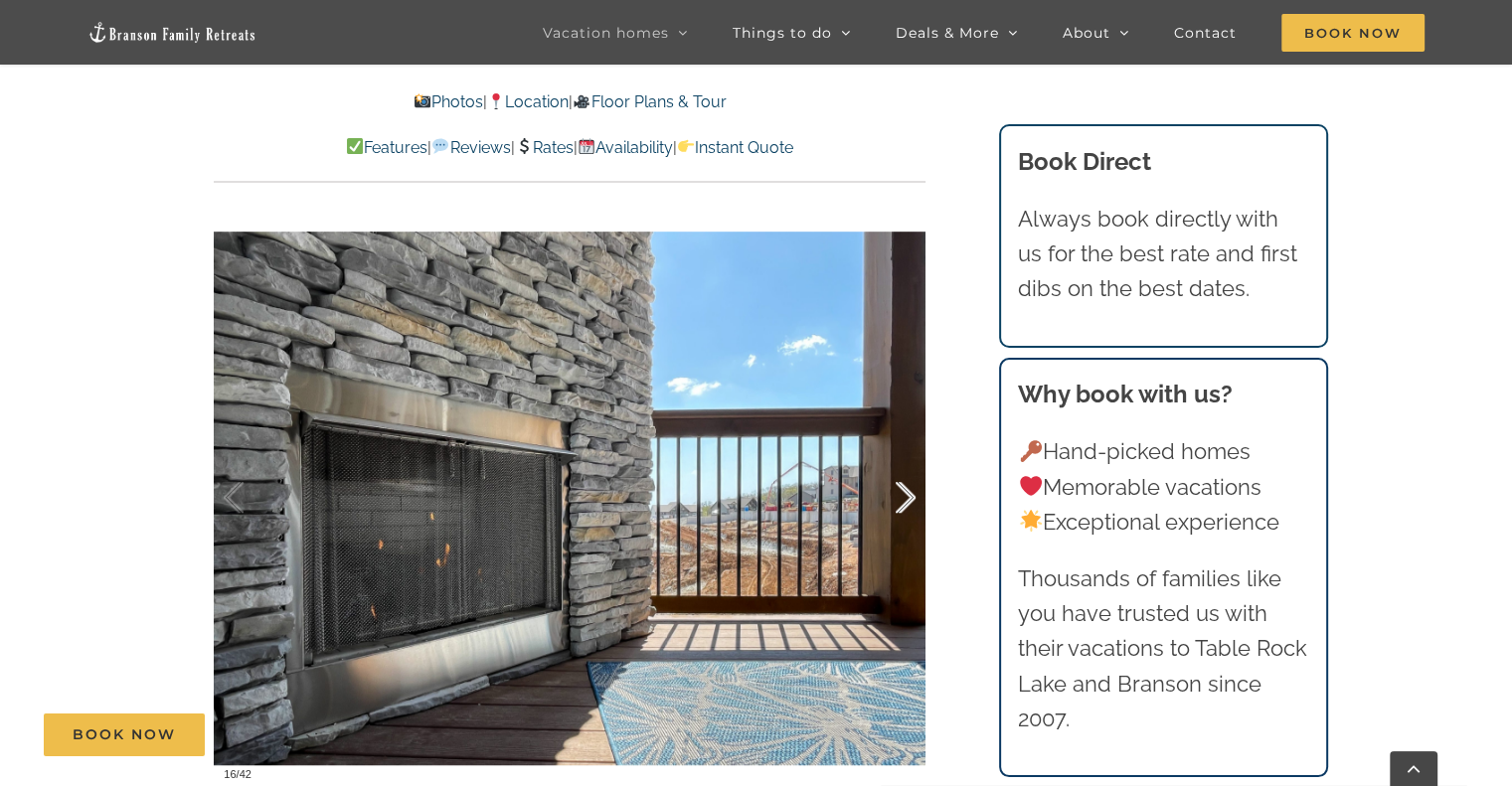 click at bounding box center (885, 498) 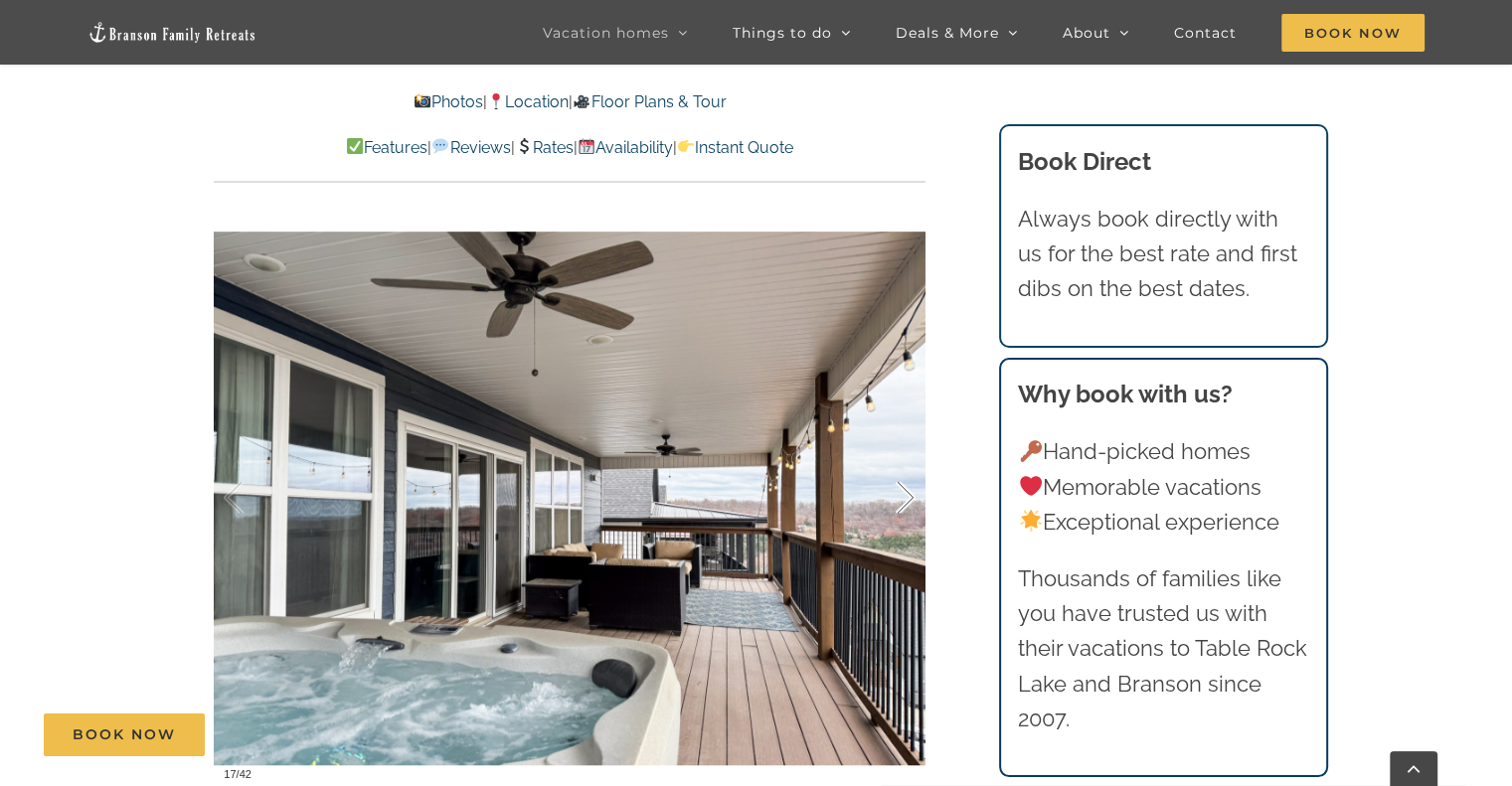 click at bounding box center [885, 498] 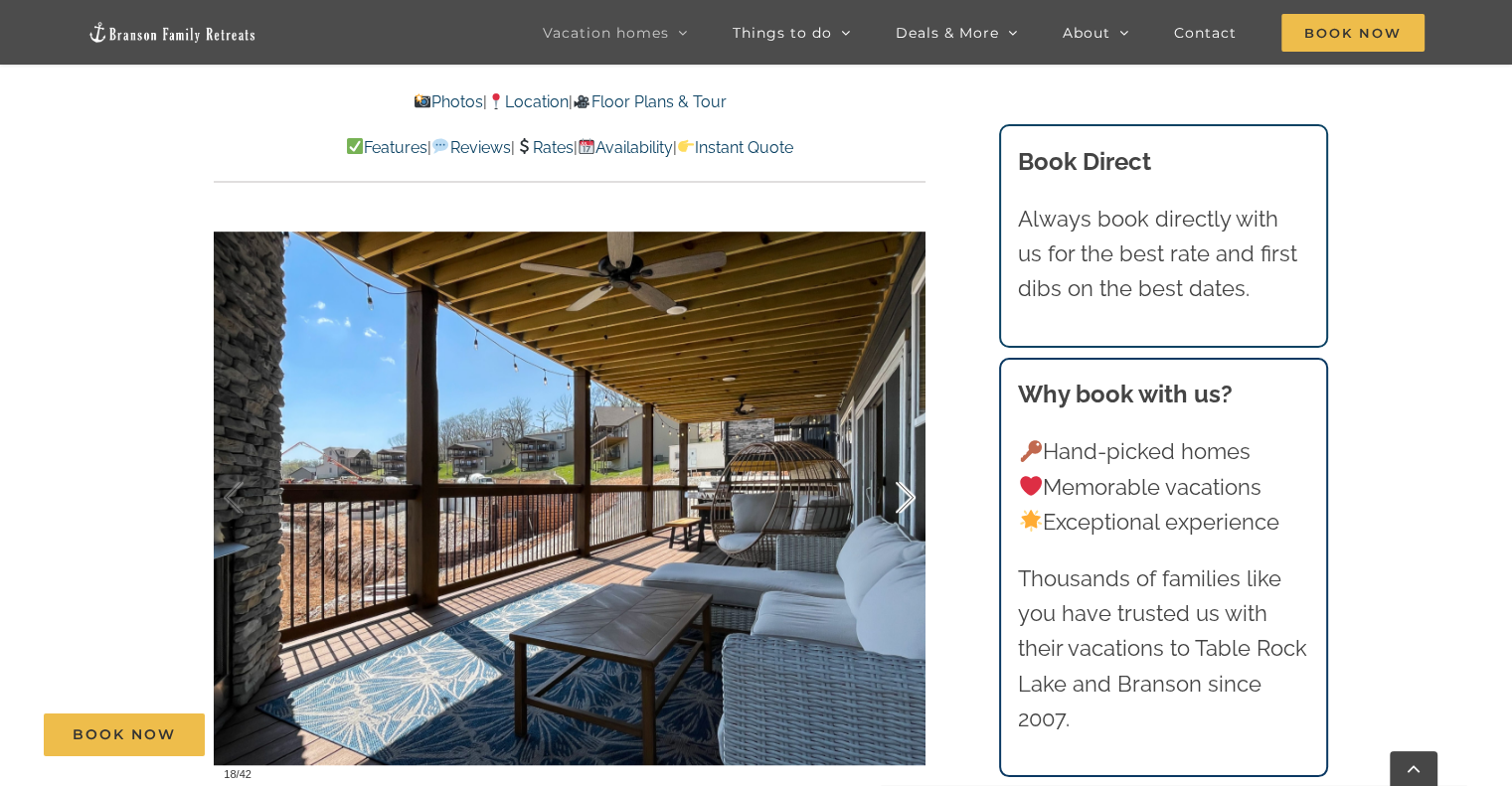 click at bounding box center [885, 498] 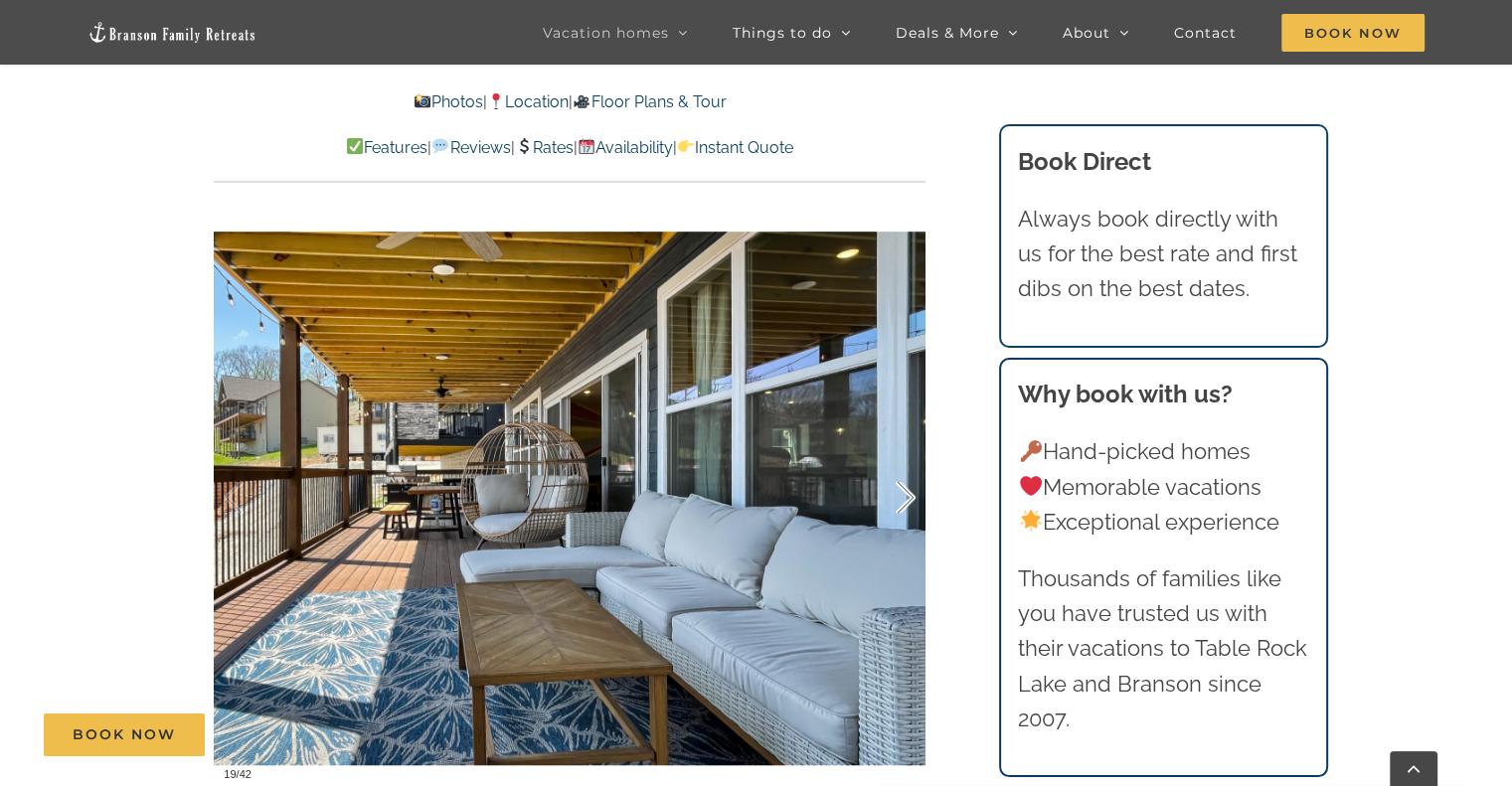 click at bounding box center [885, 498] 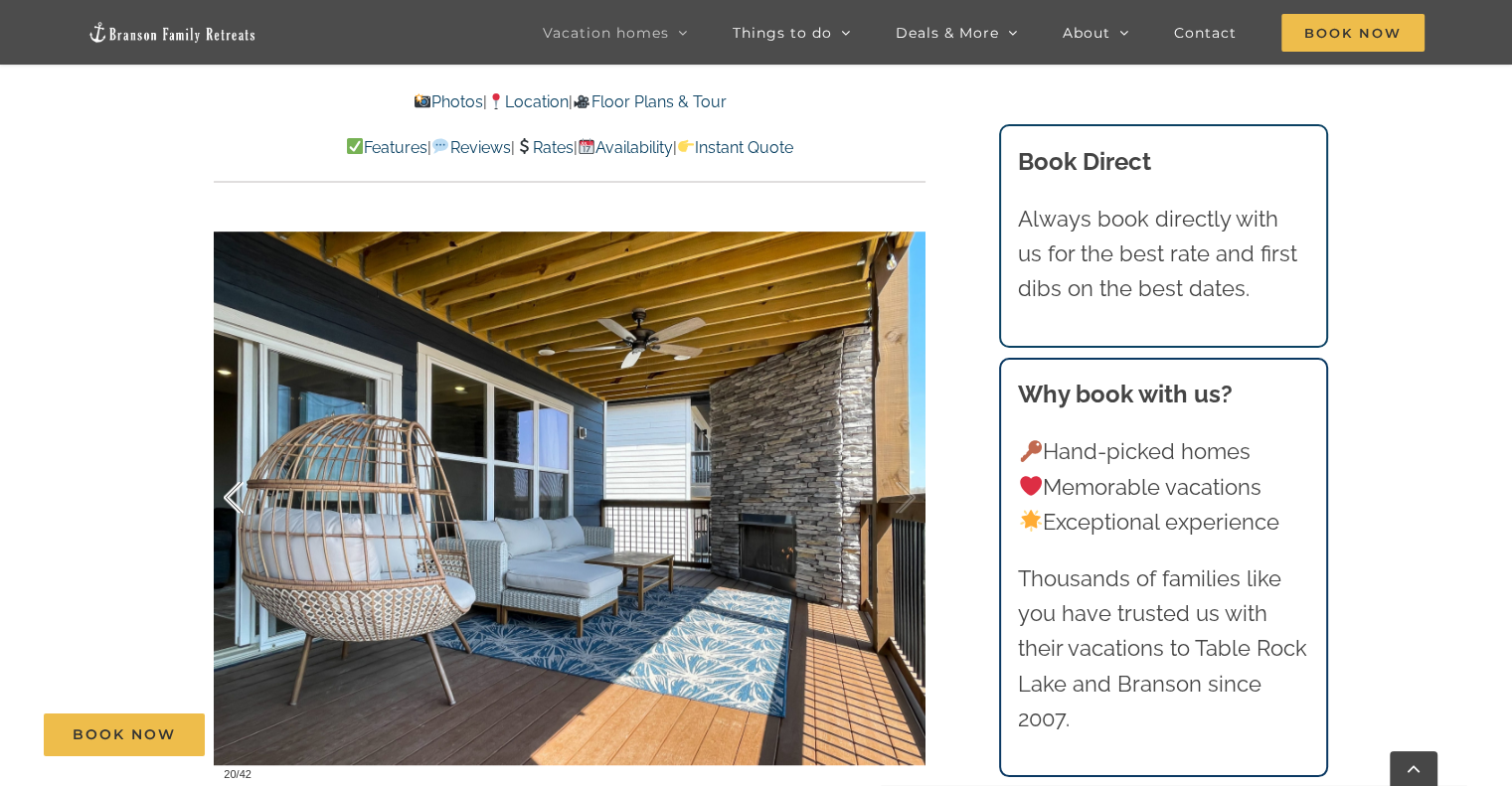 click at bounding box center [254, 498] 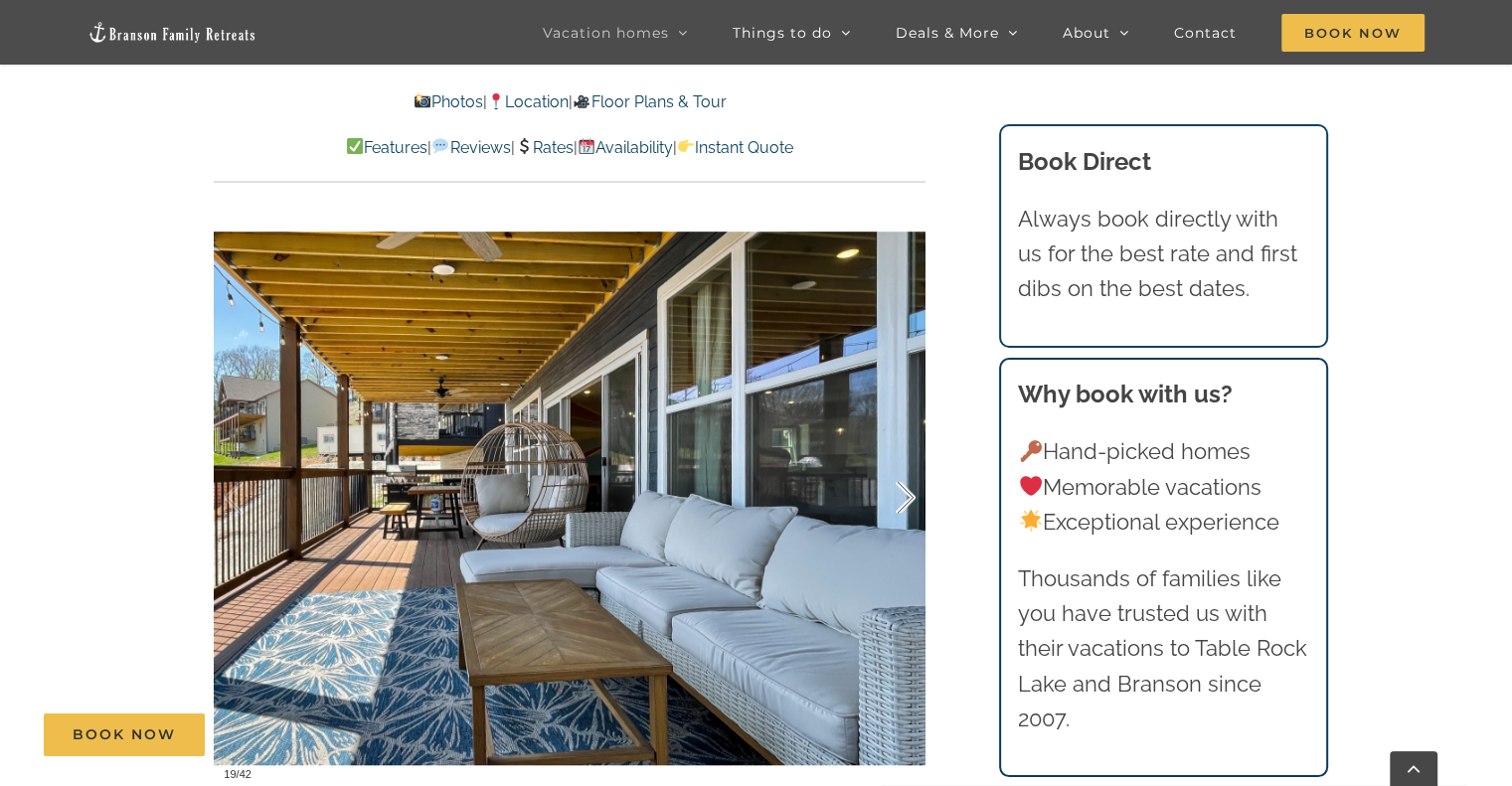 click at bounding box center [885, 498] 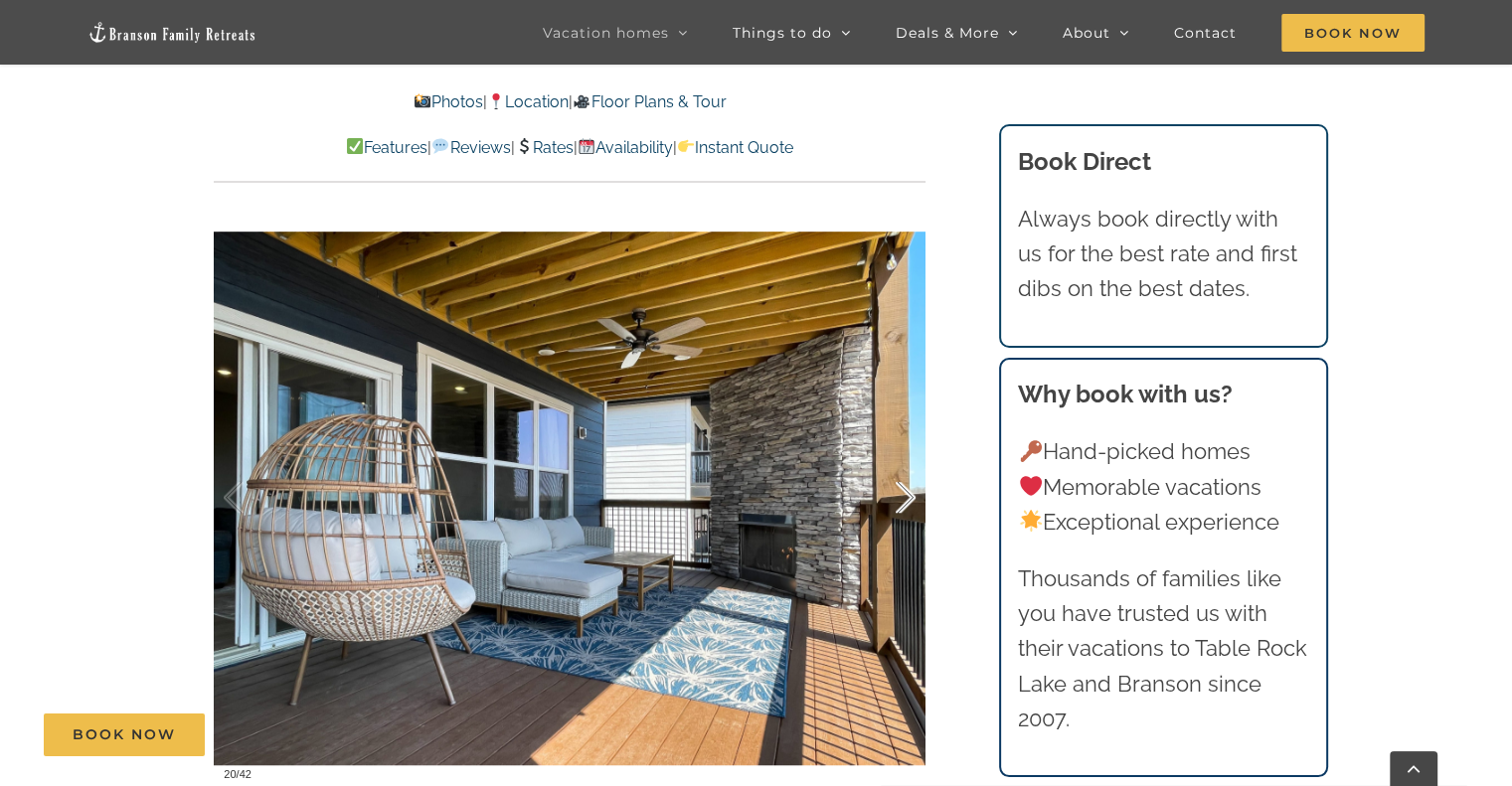 click at bounding box center [885, 498] 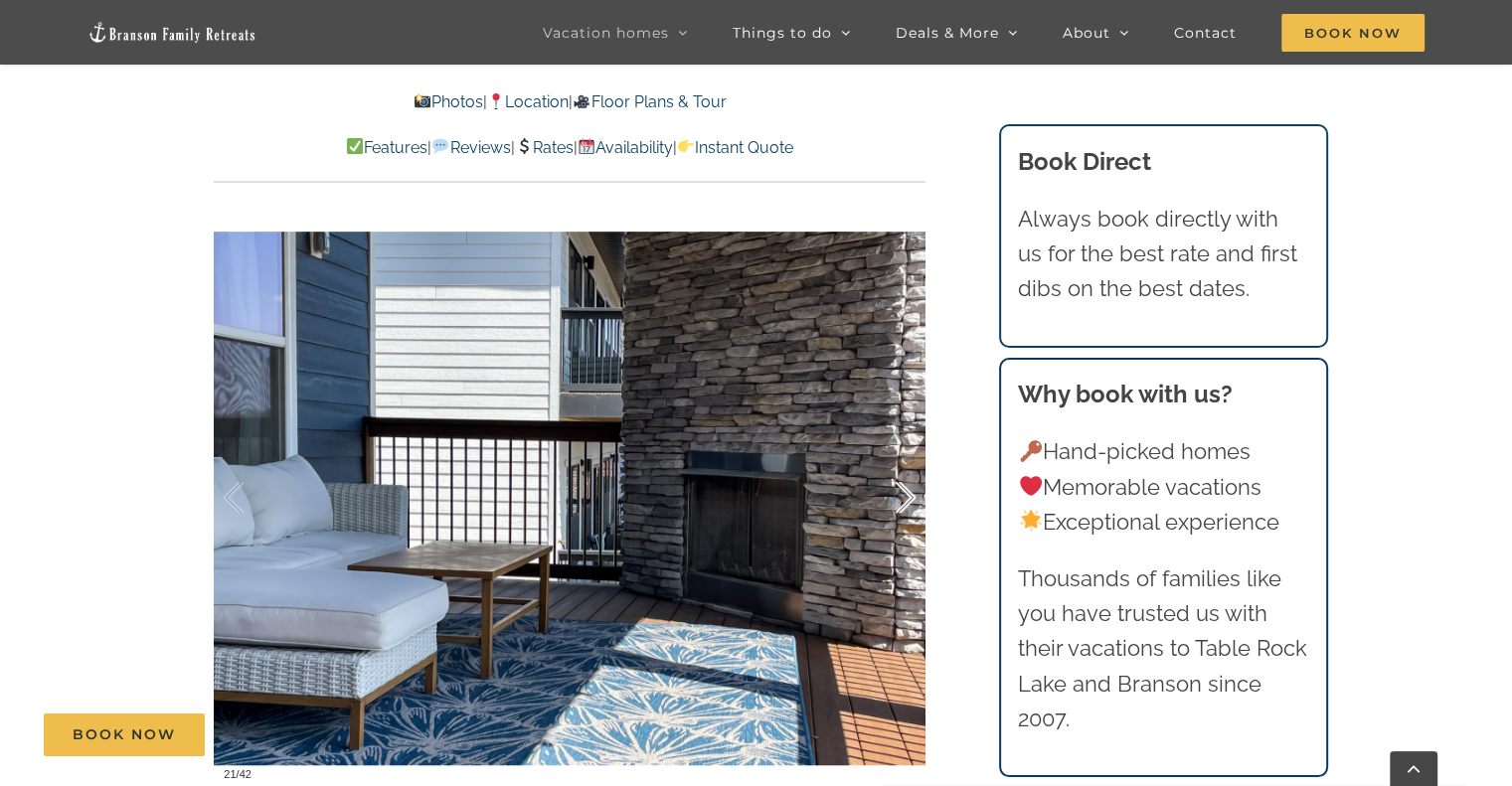 click at bounding box center [885, 498] 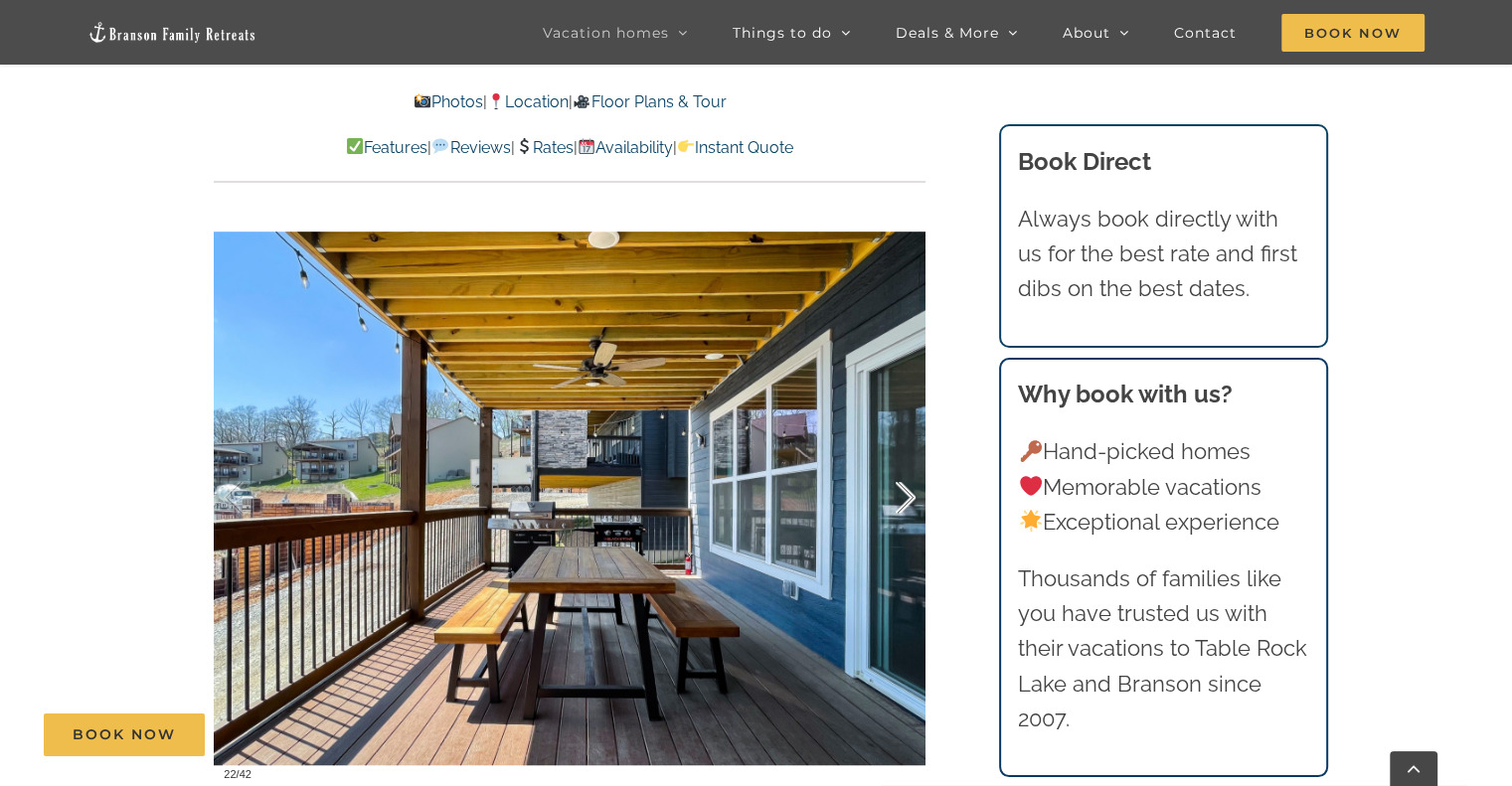 click at bounding box center (885, 498) 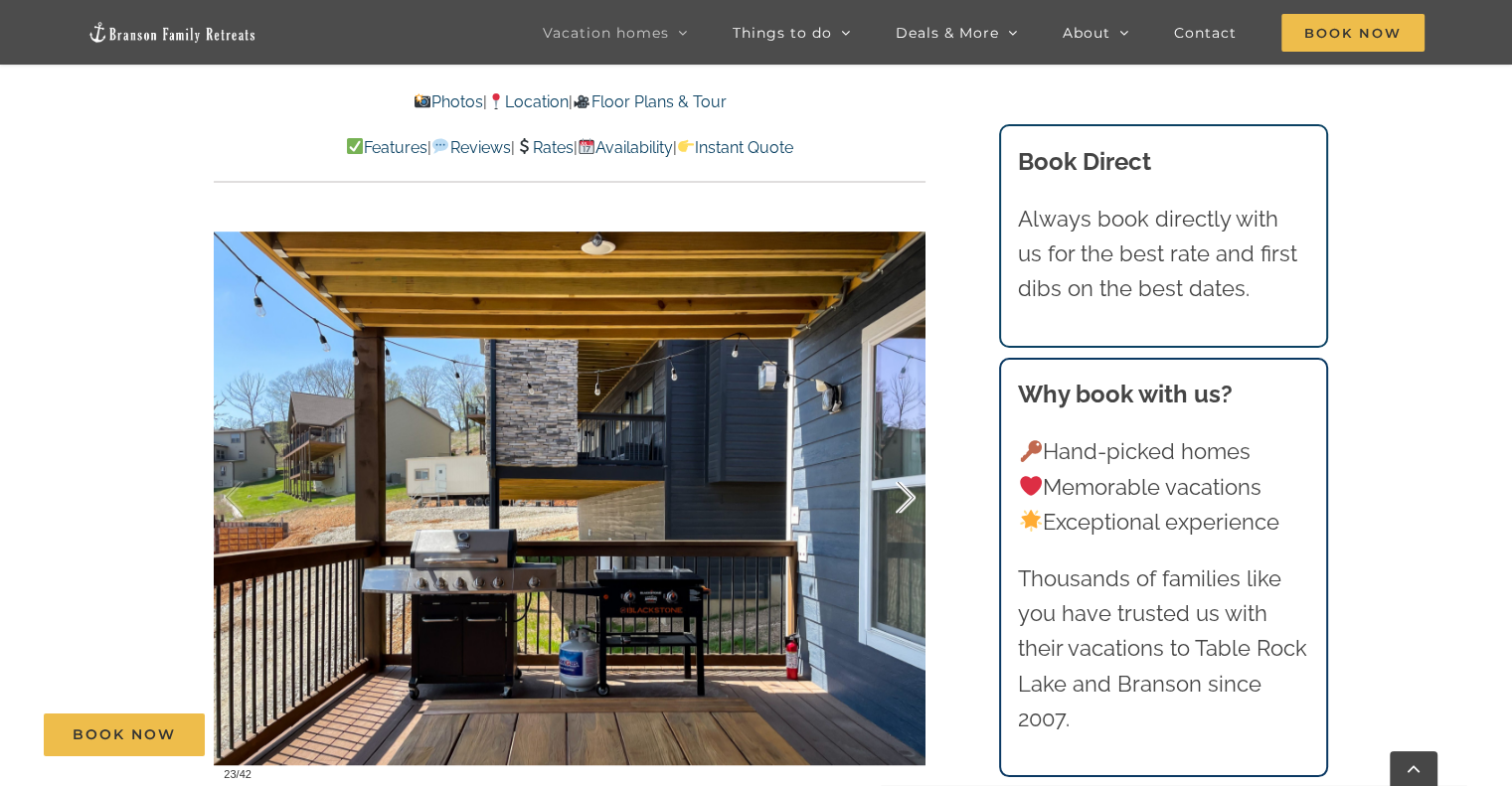 click at bounding box center (885, 498) 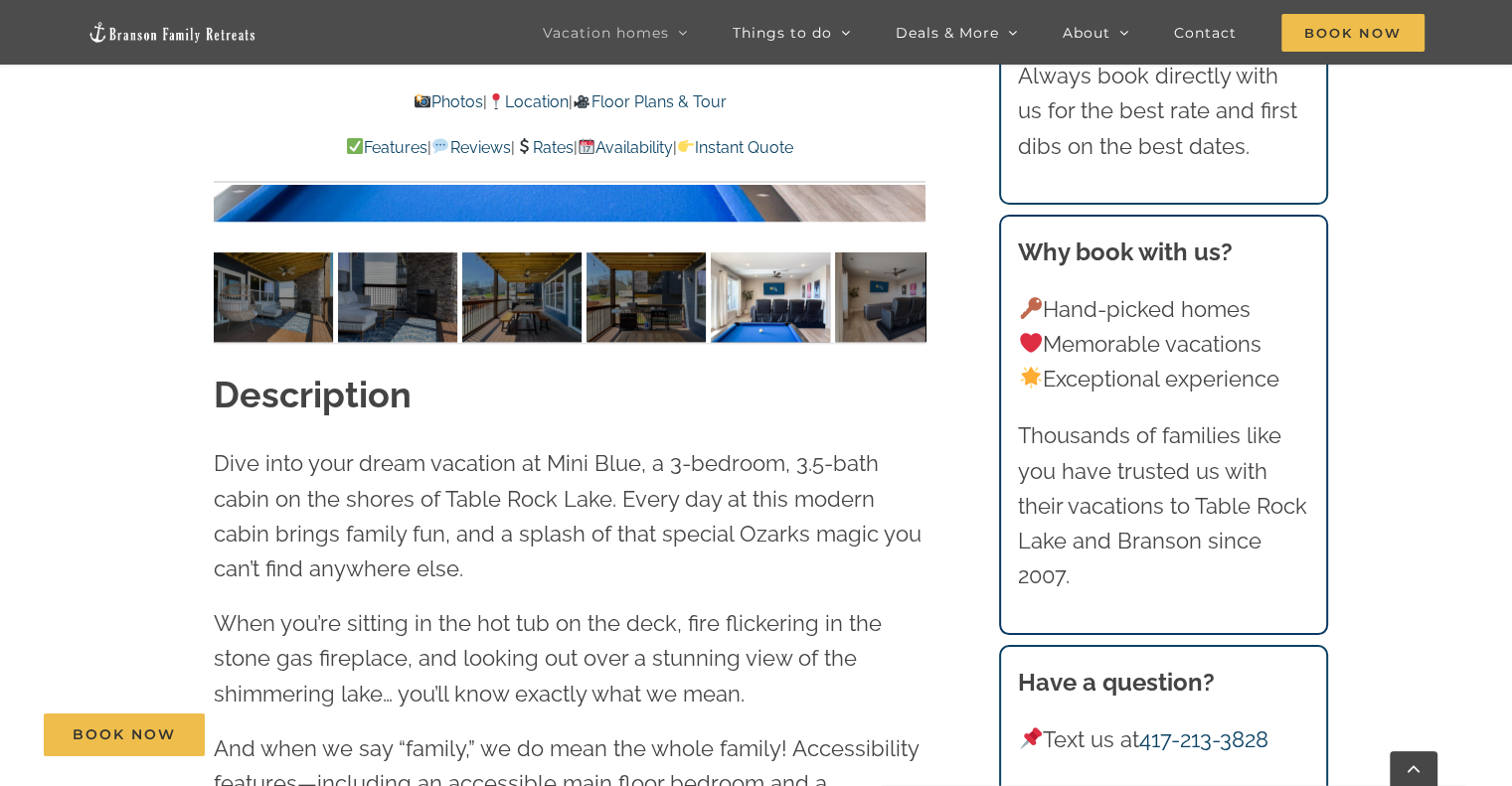 scroll, scrollTop: 1819, scrollLeft: 0, axis: vertical 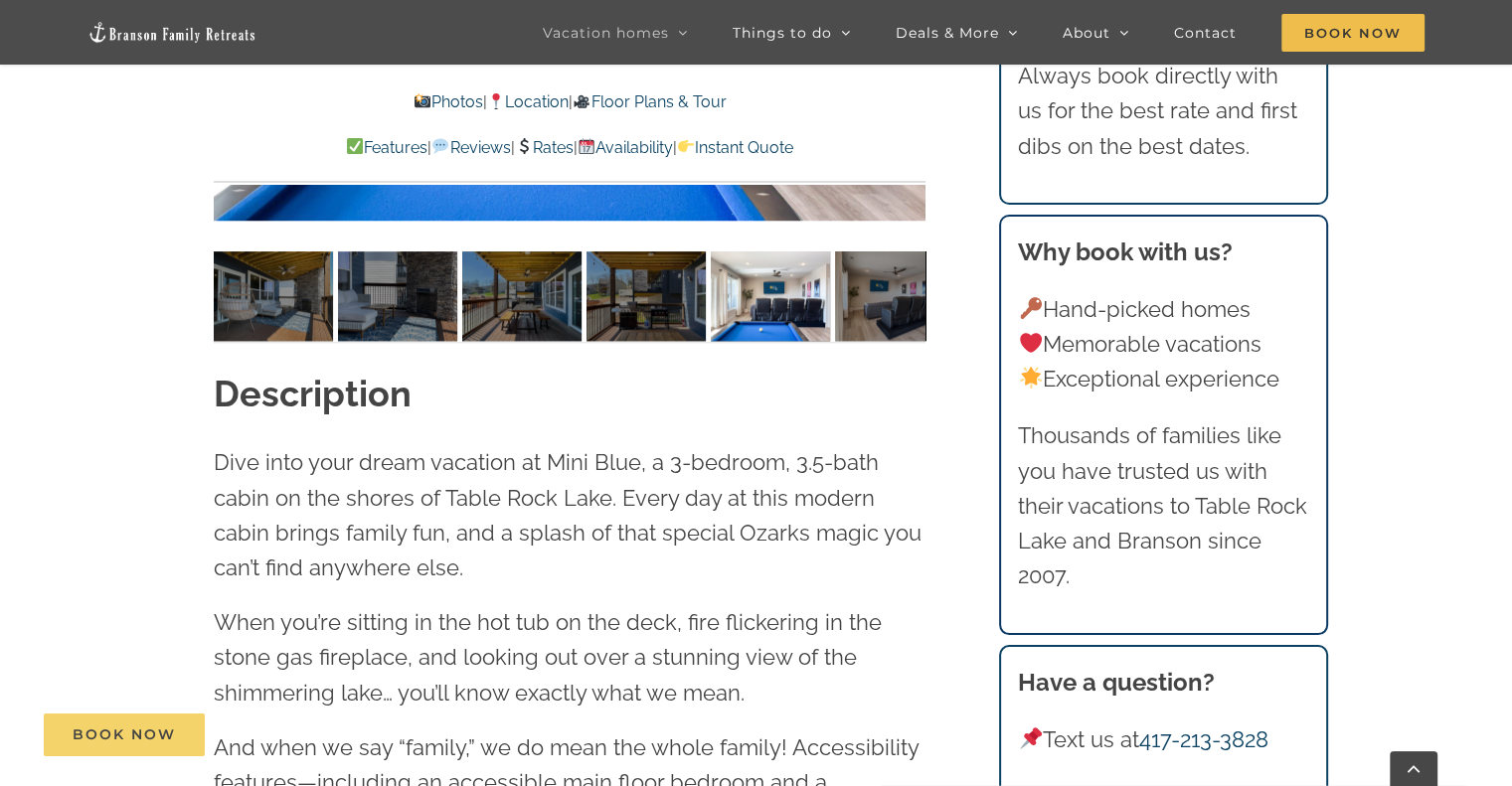 click on "Book Now" at bounding box center (124, 734) 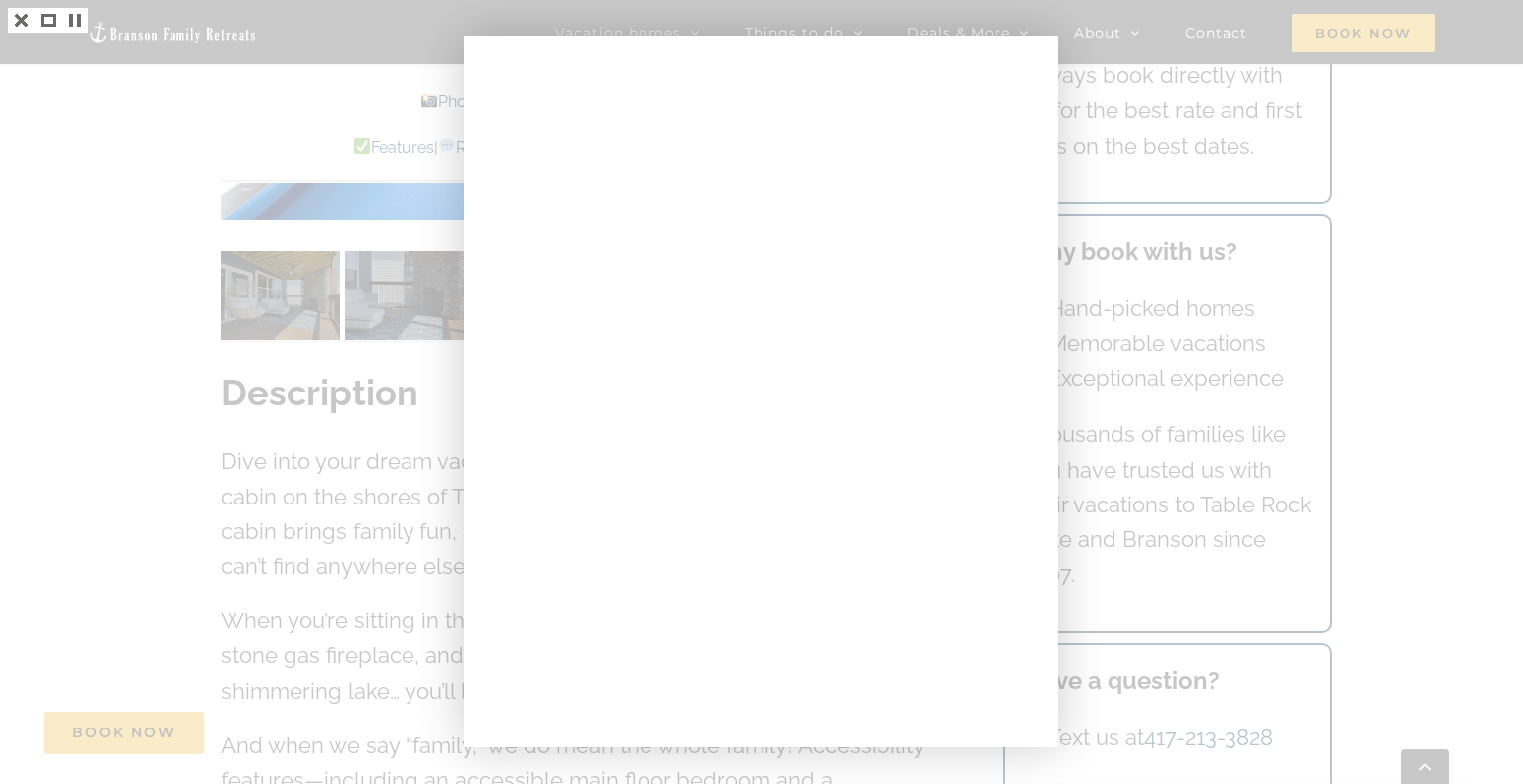 click at bounding box center [762, 392] 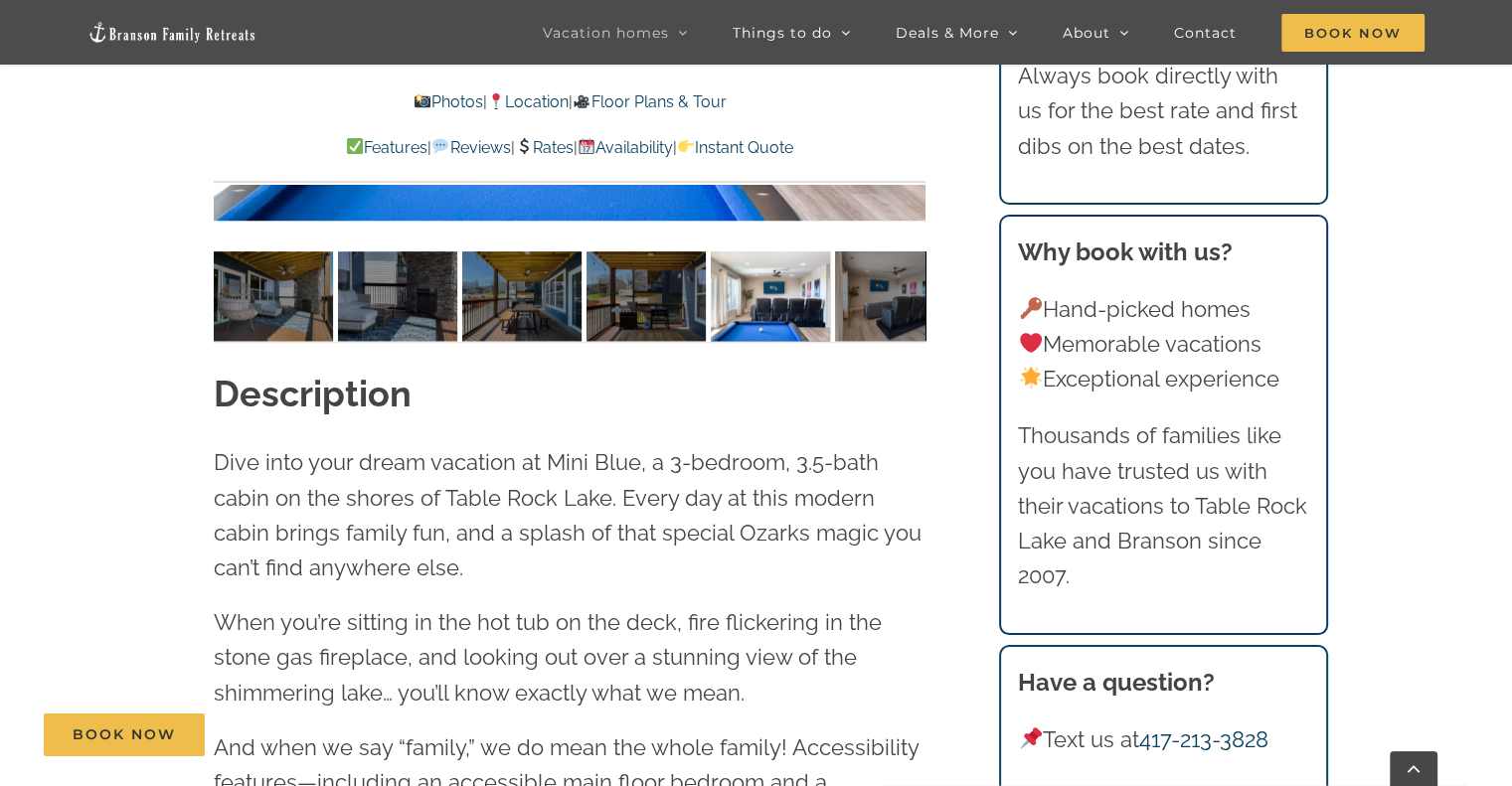 click on "Rates" at bounding box center (544, 147) 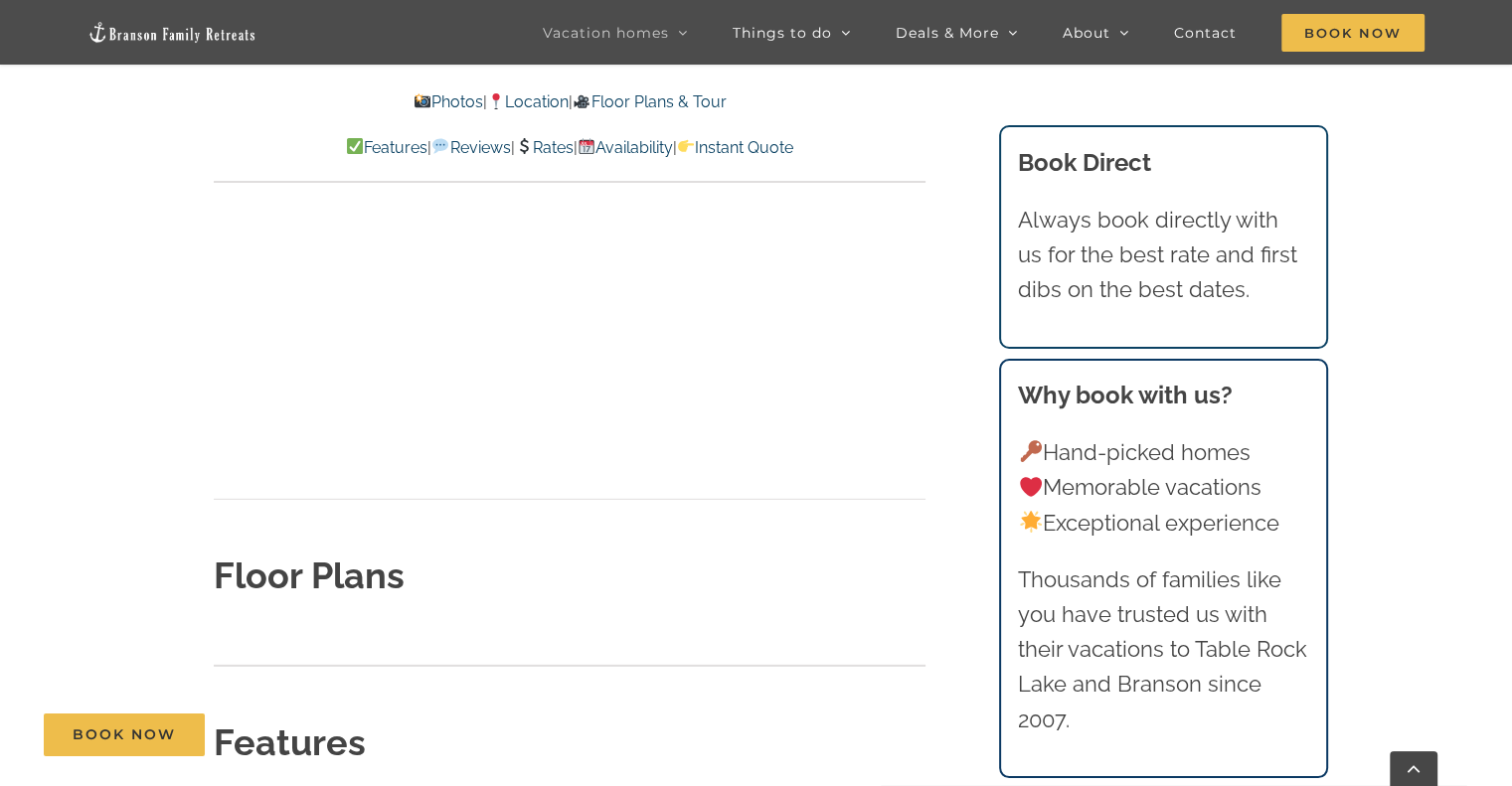 scroll, scrollTop: 5808, scrollLeft: 0, axis: vertical 